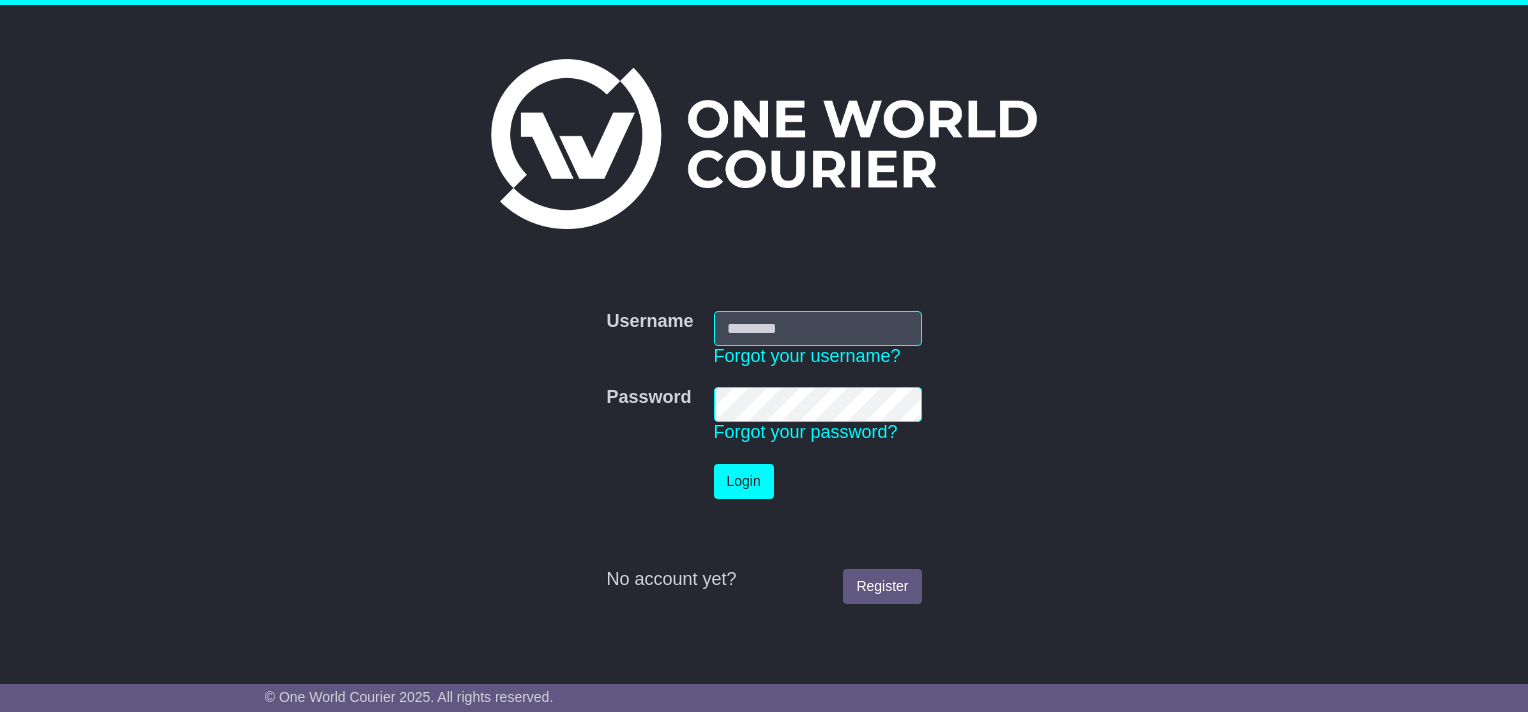 scroll, scrollTop: 0, scrollLeft: 0, axis: both 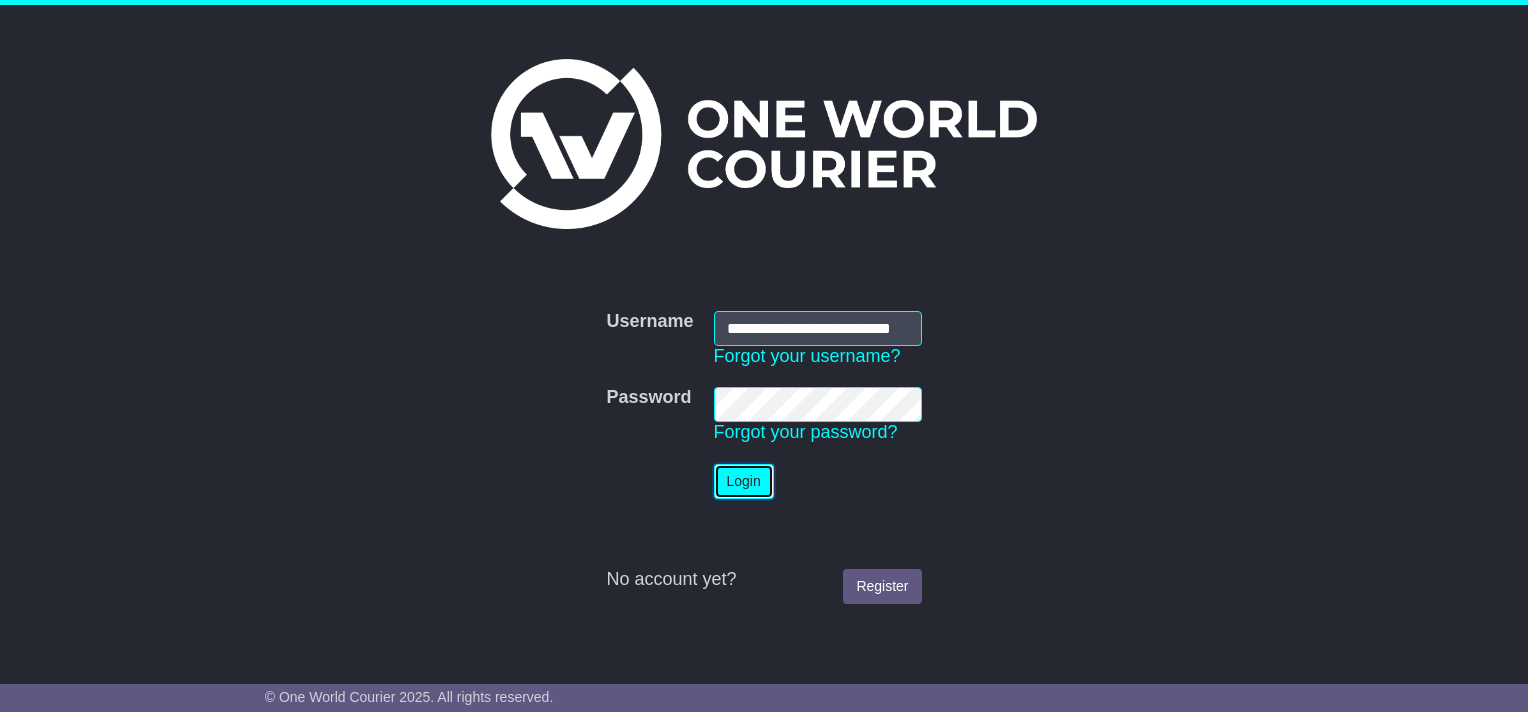 click on "Login" at bounding box center [744, 481] 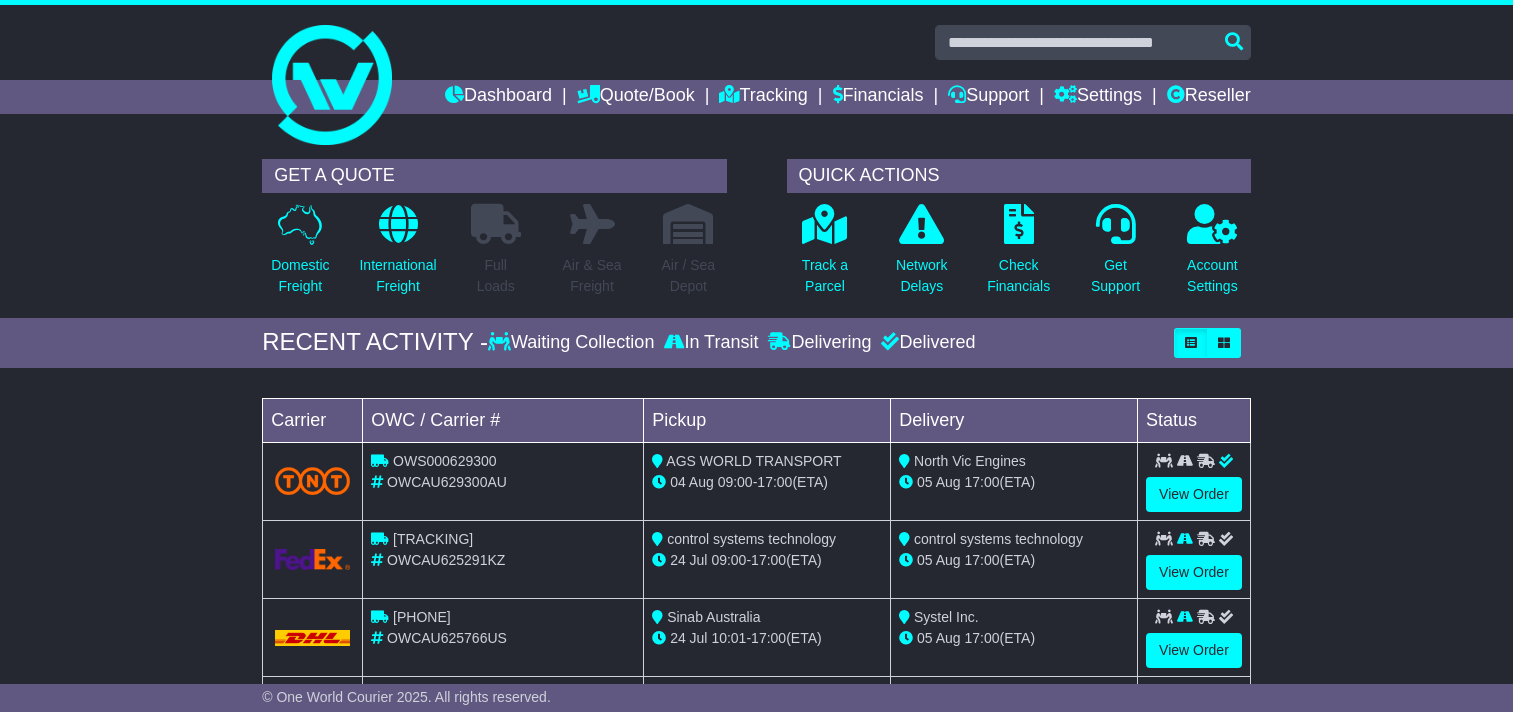 scroll, scrollTop: 0, scrollLeft: 0, axis: both 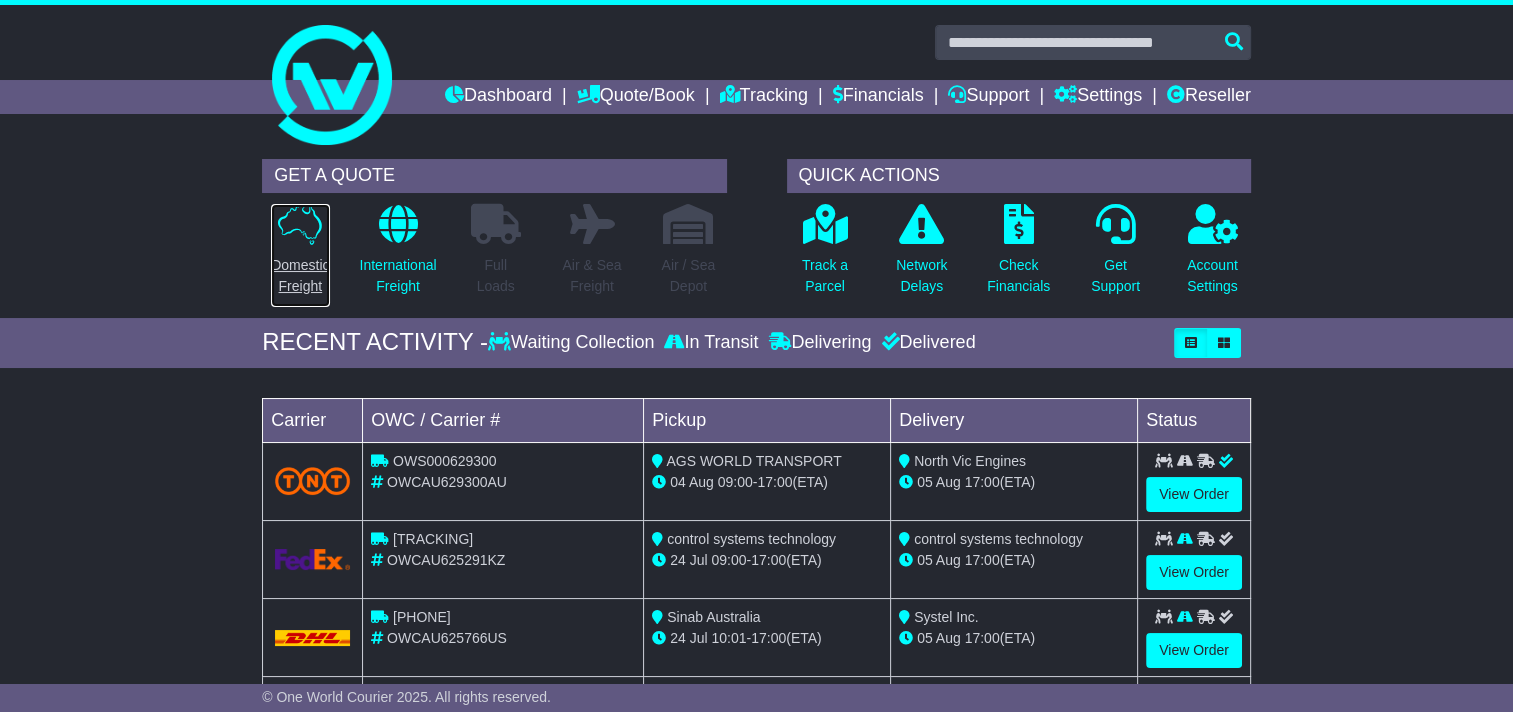 click at bounding box center (300, 224) 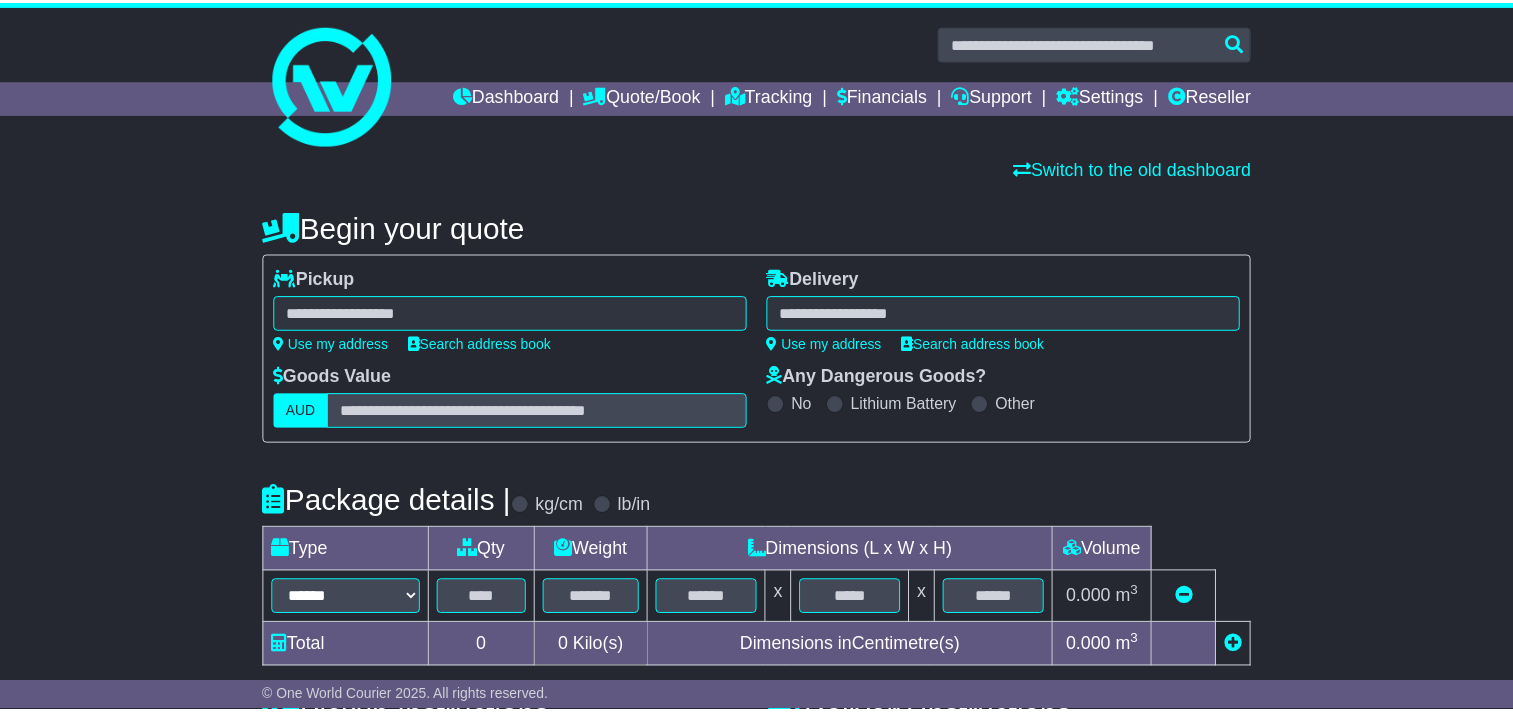 scroll, scrollTop: 0, scrollLeft: 0, axis: both 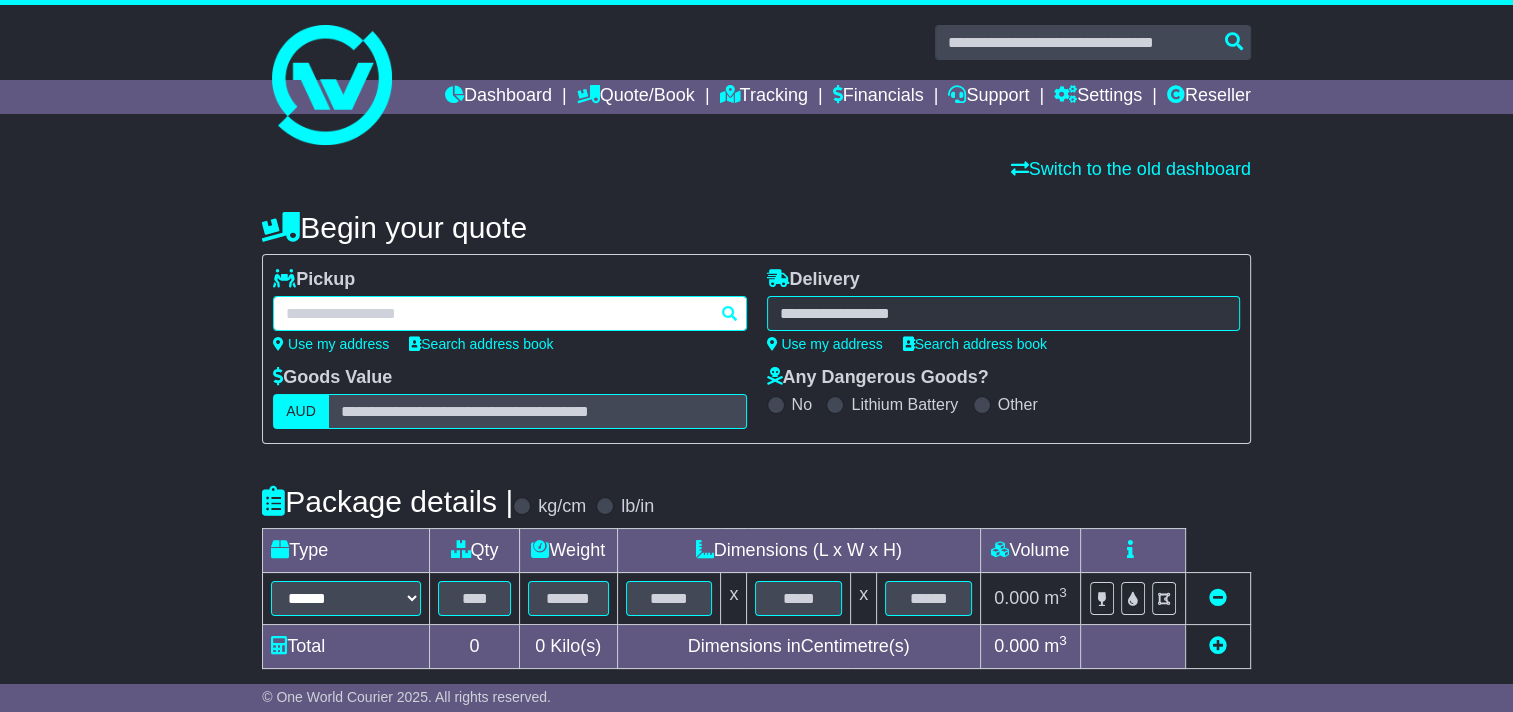 click at bounding box center (509, 313) 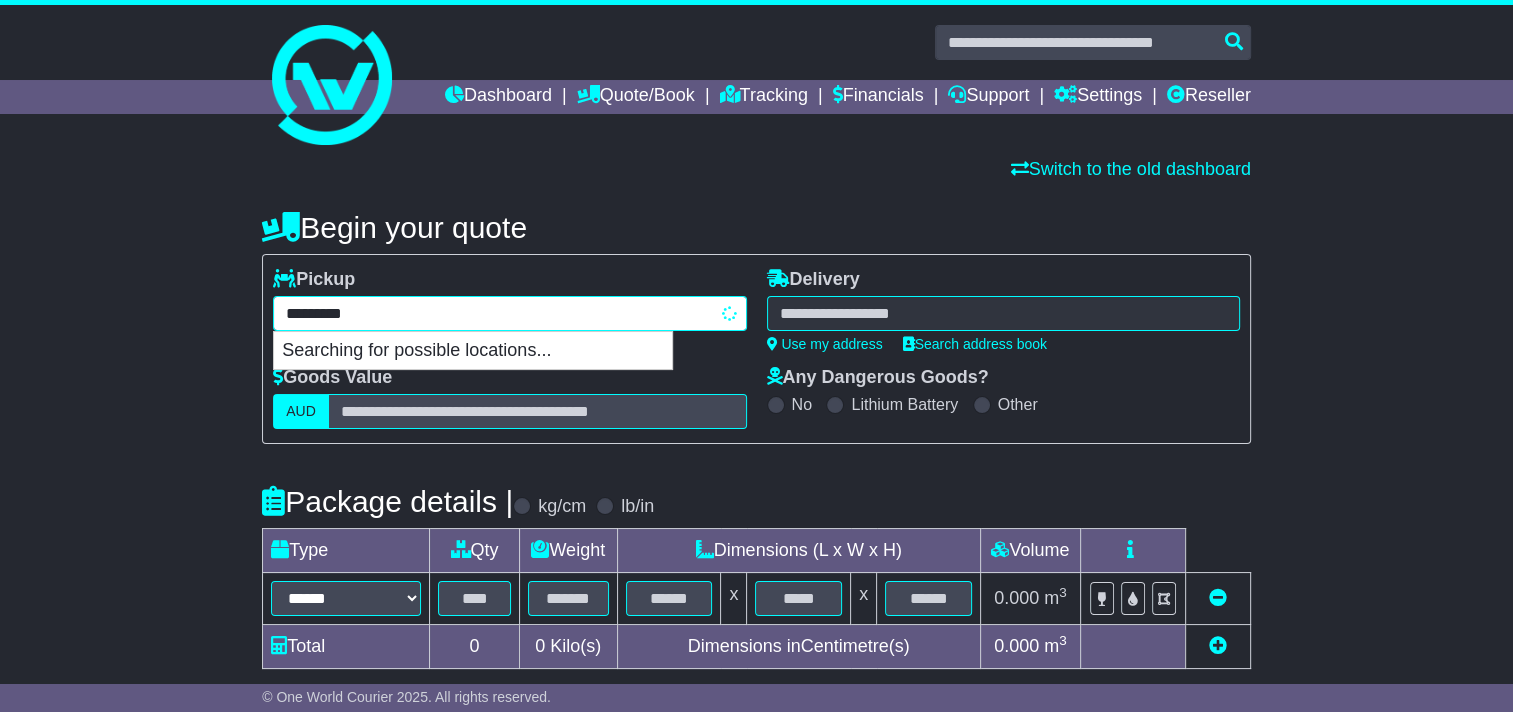 type on "**********" 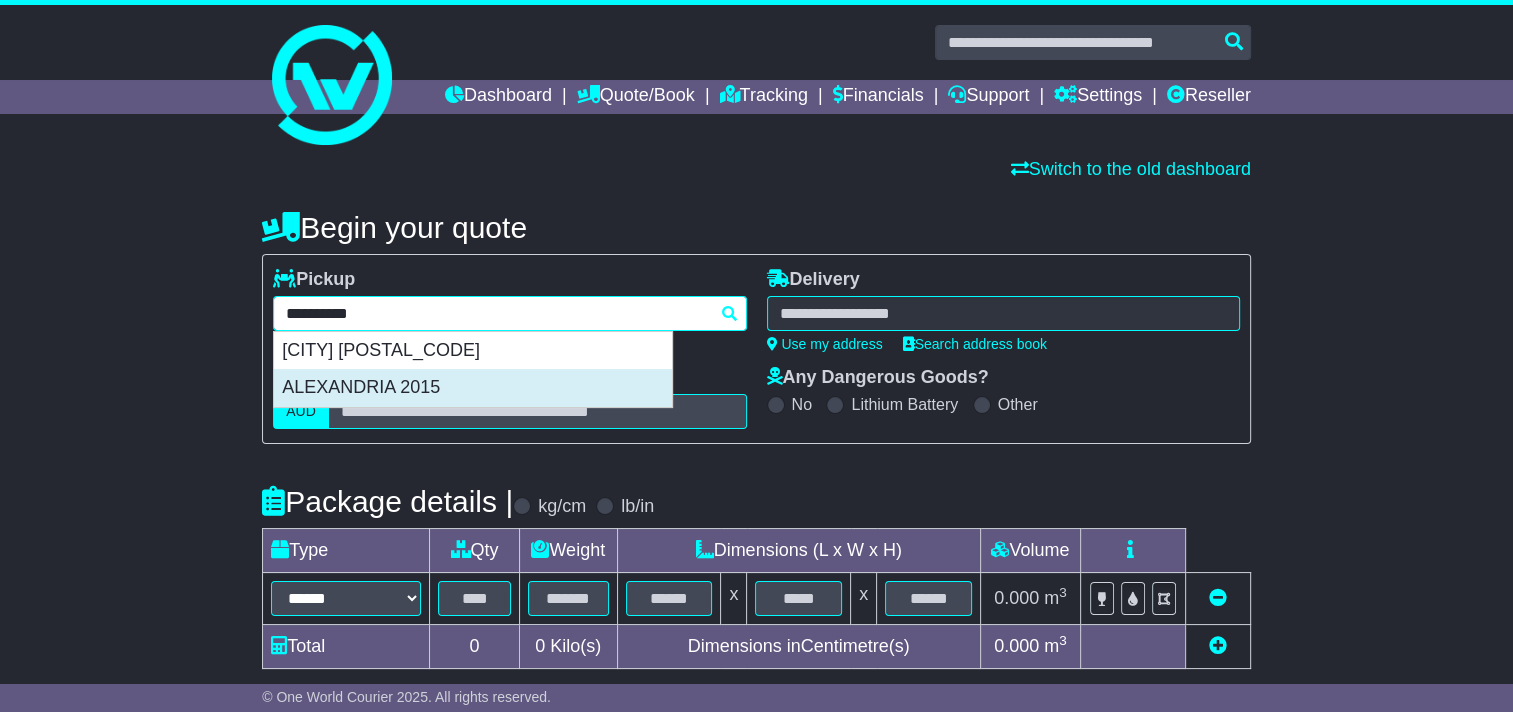 click on "ALEXANDRIA 2015" at bounding box center [473, 388] 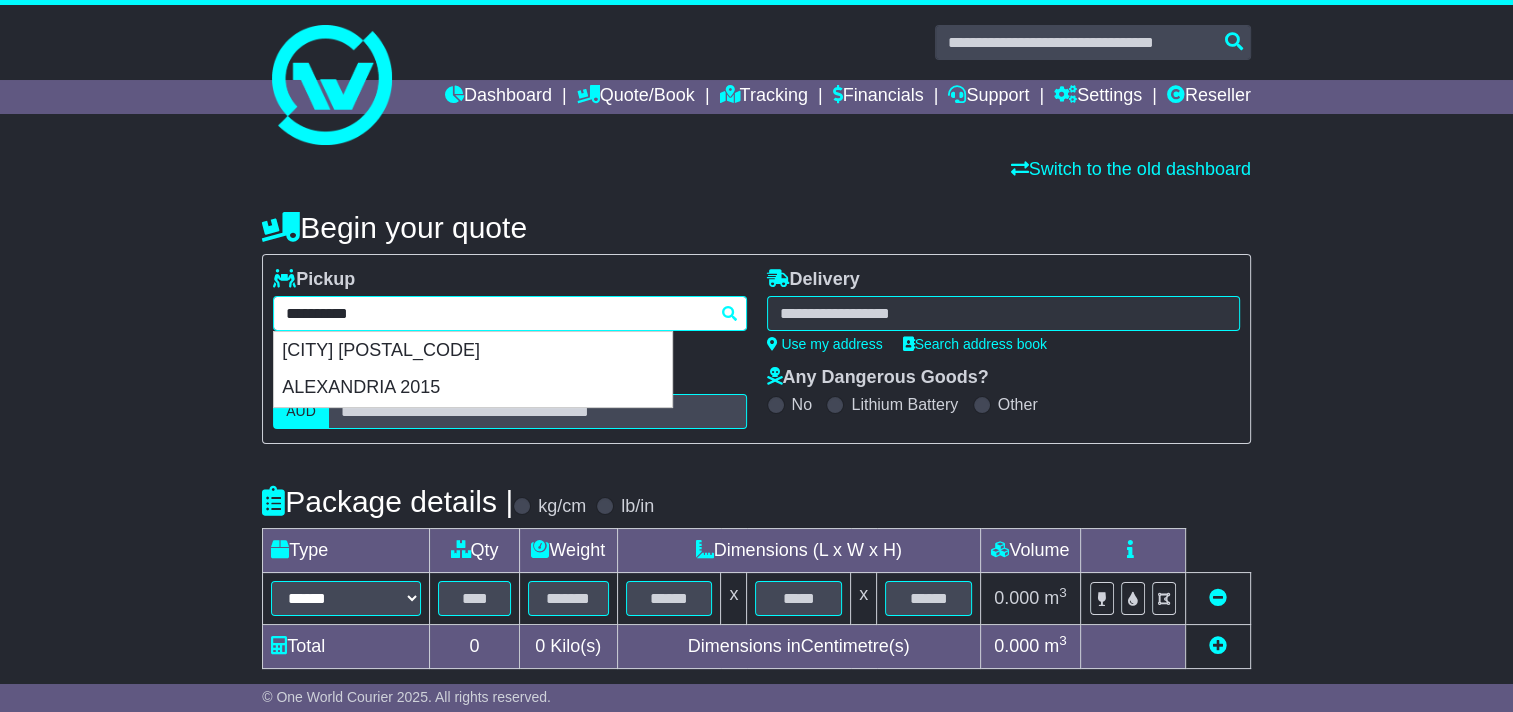 click on "ALEXANDRIA 2015" at bounding box center [473, 388] 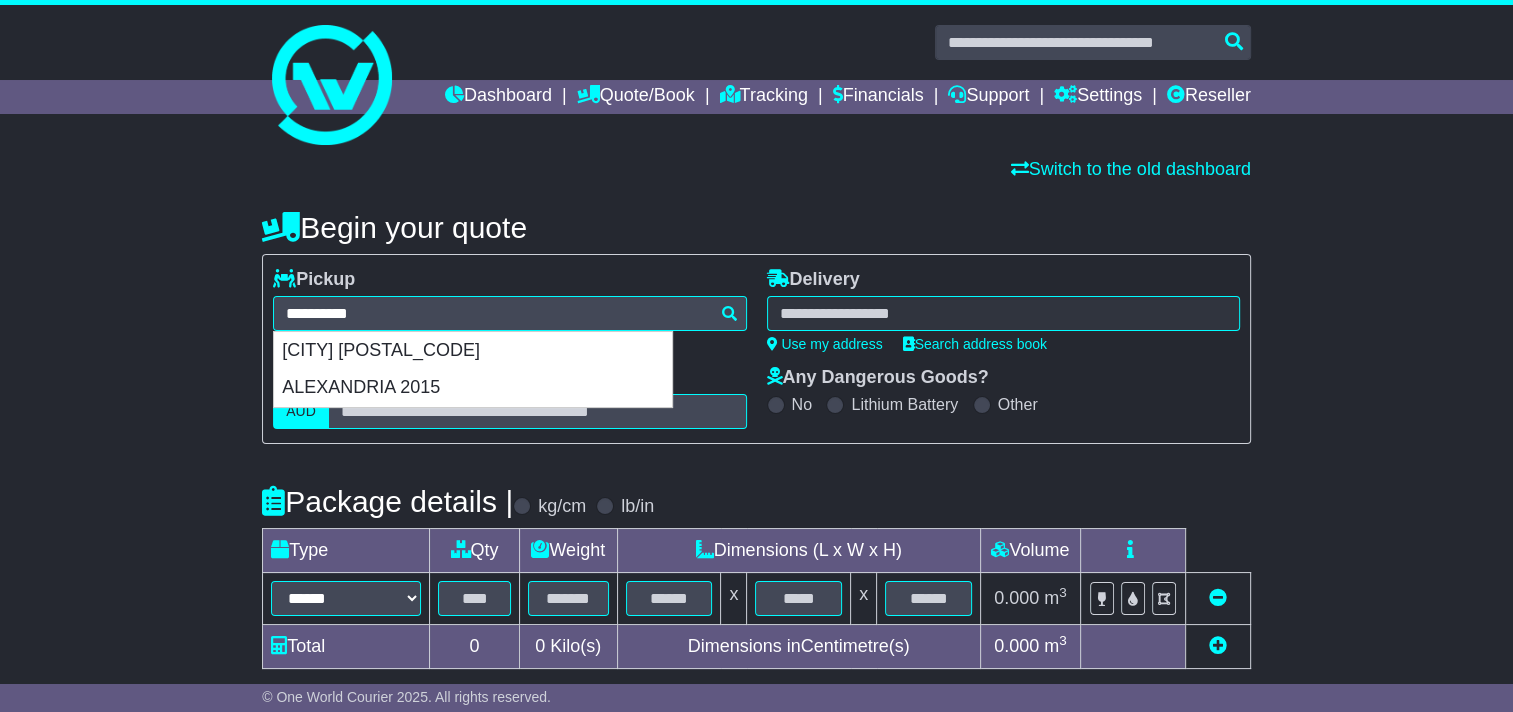 type on "**********" 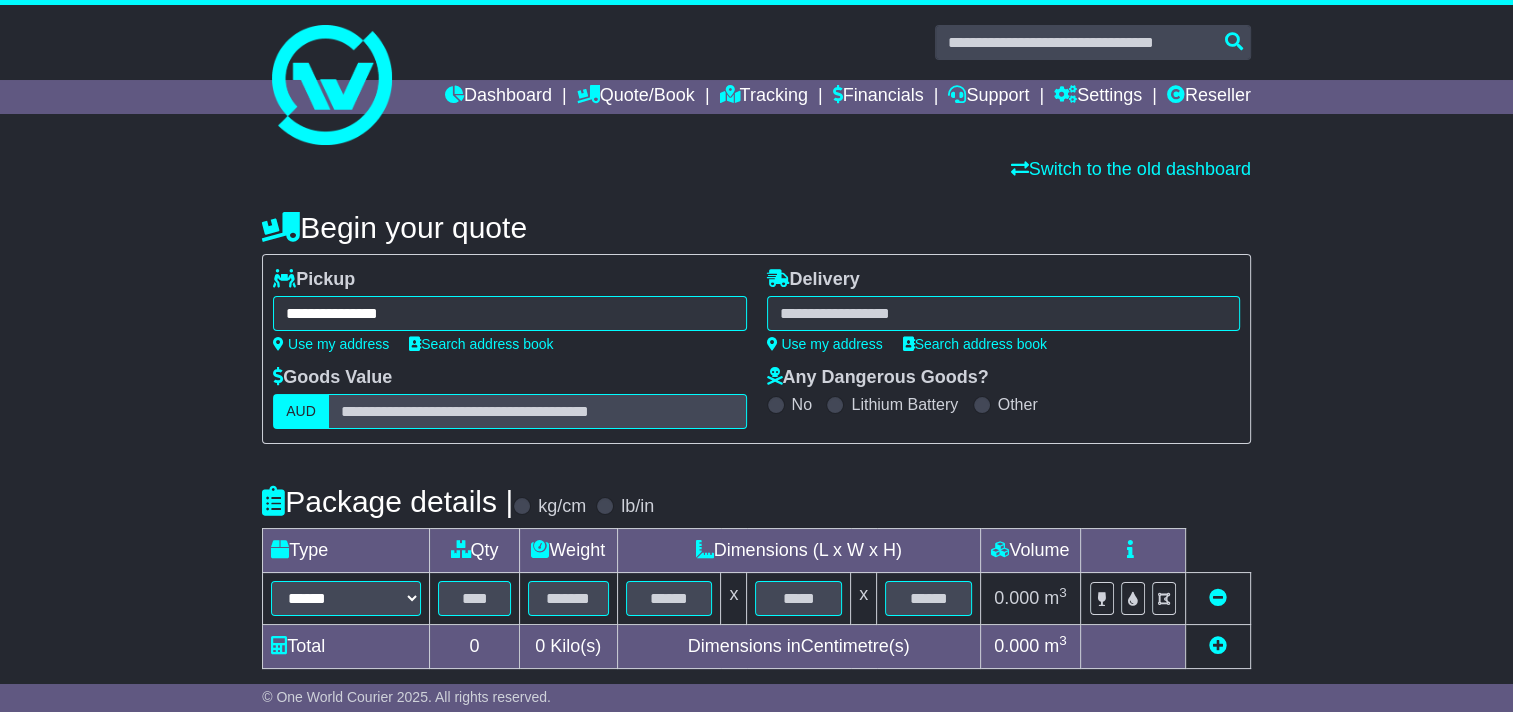 click at bounding box center [1003, 313] 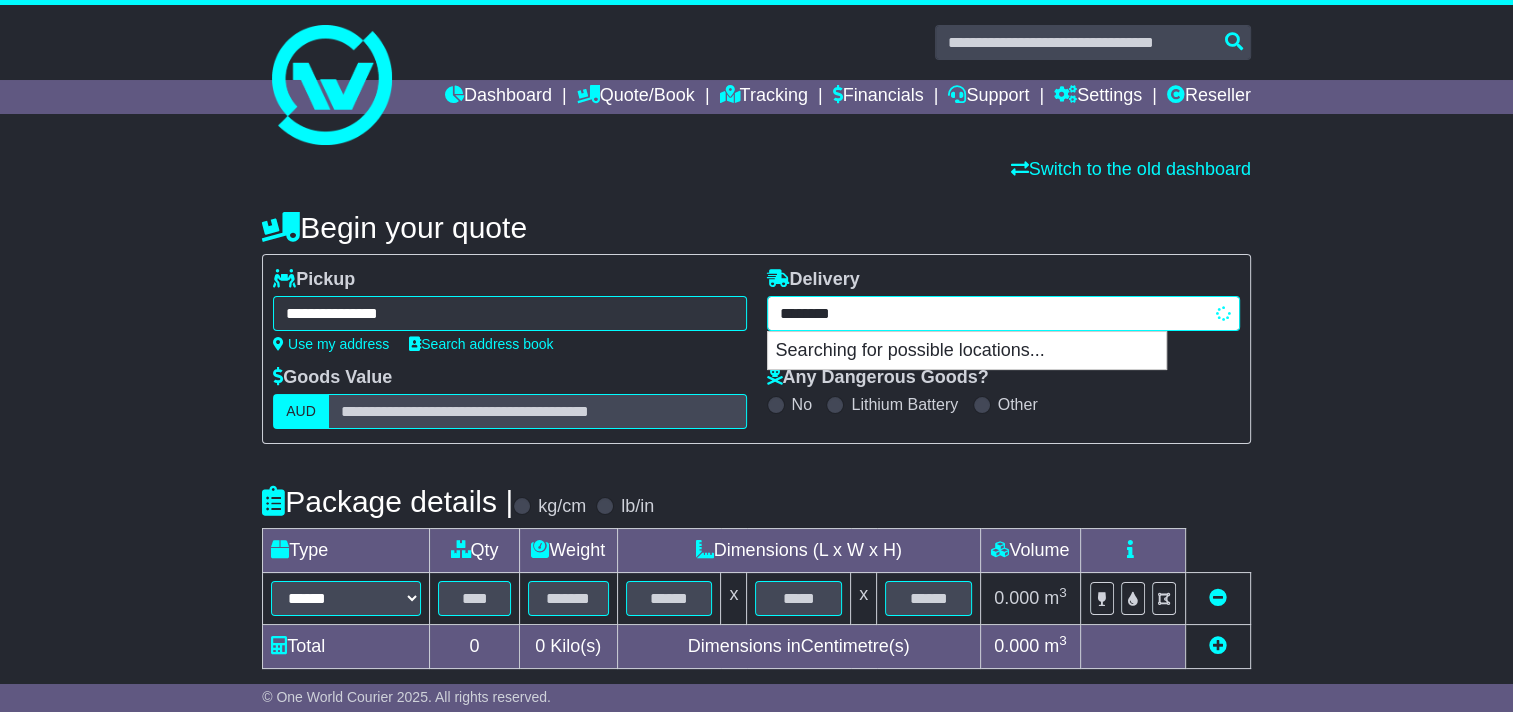 type on "*********" 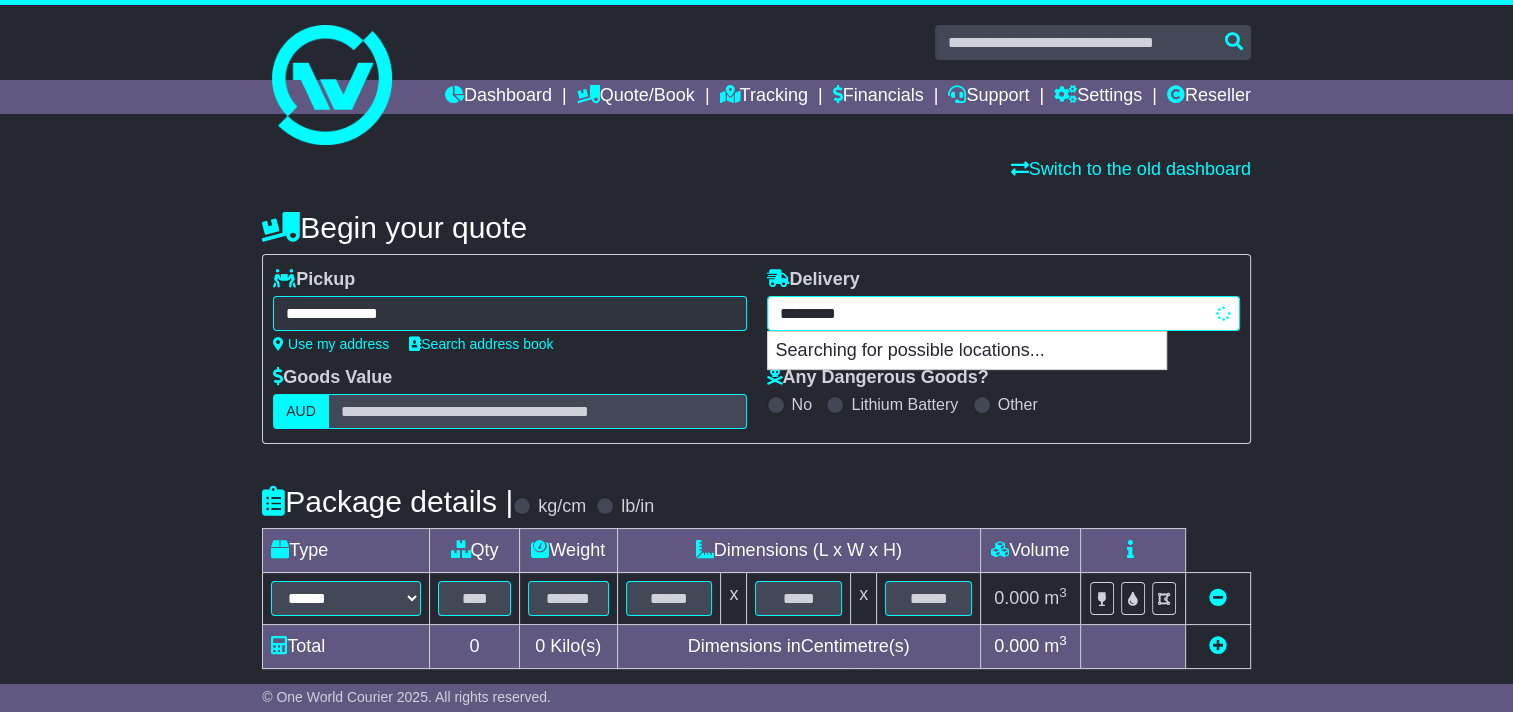 type on "**********" 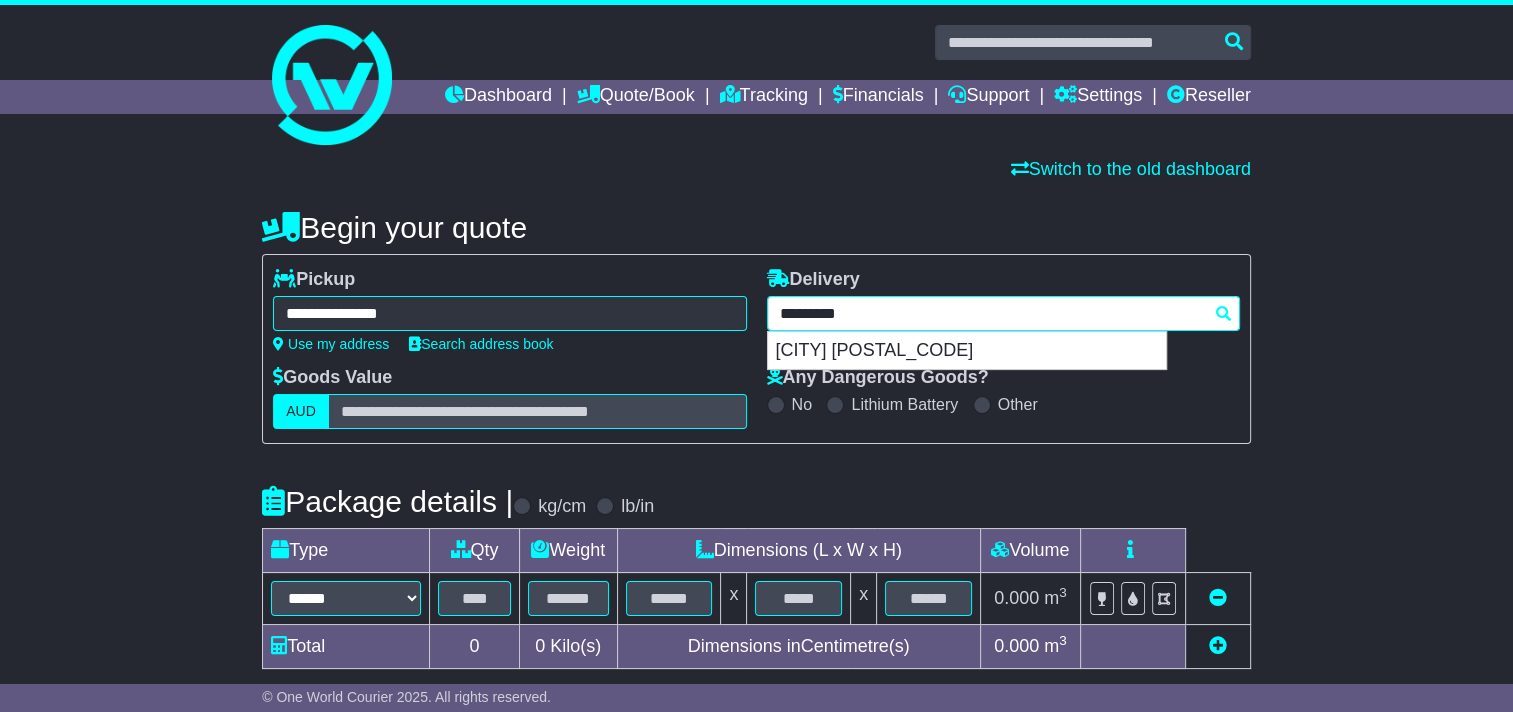 type 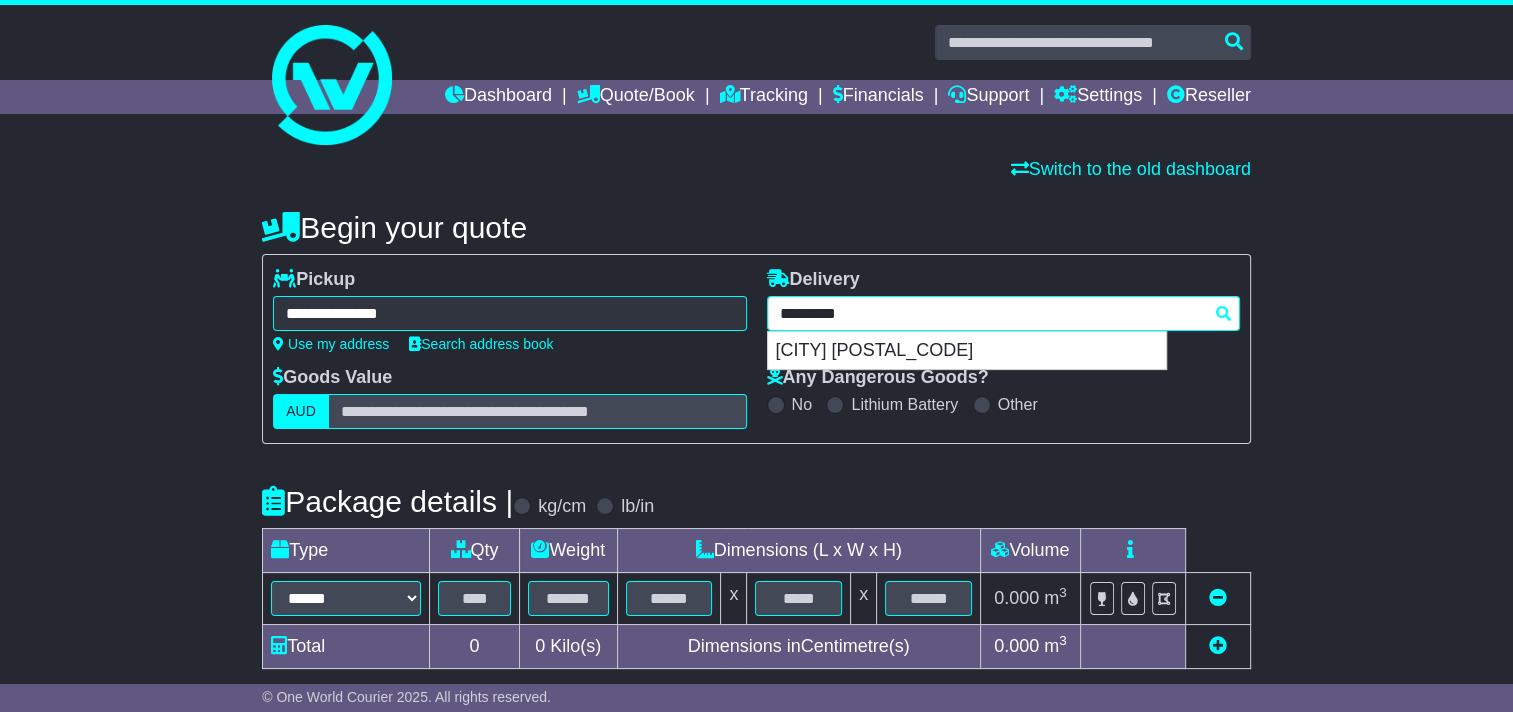 type on "**********" 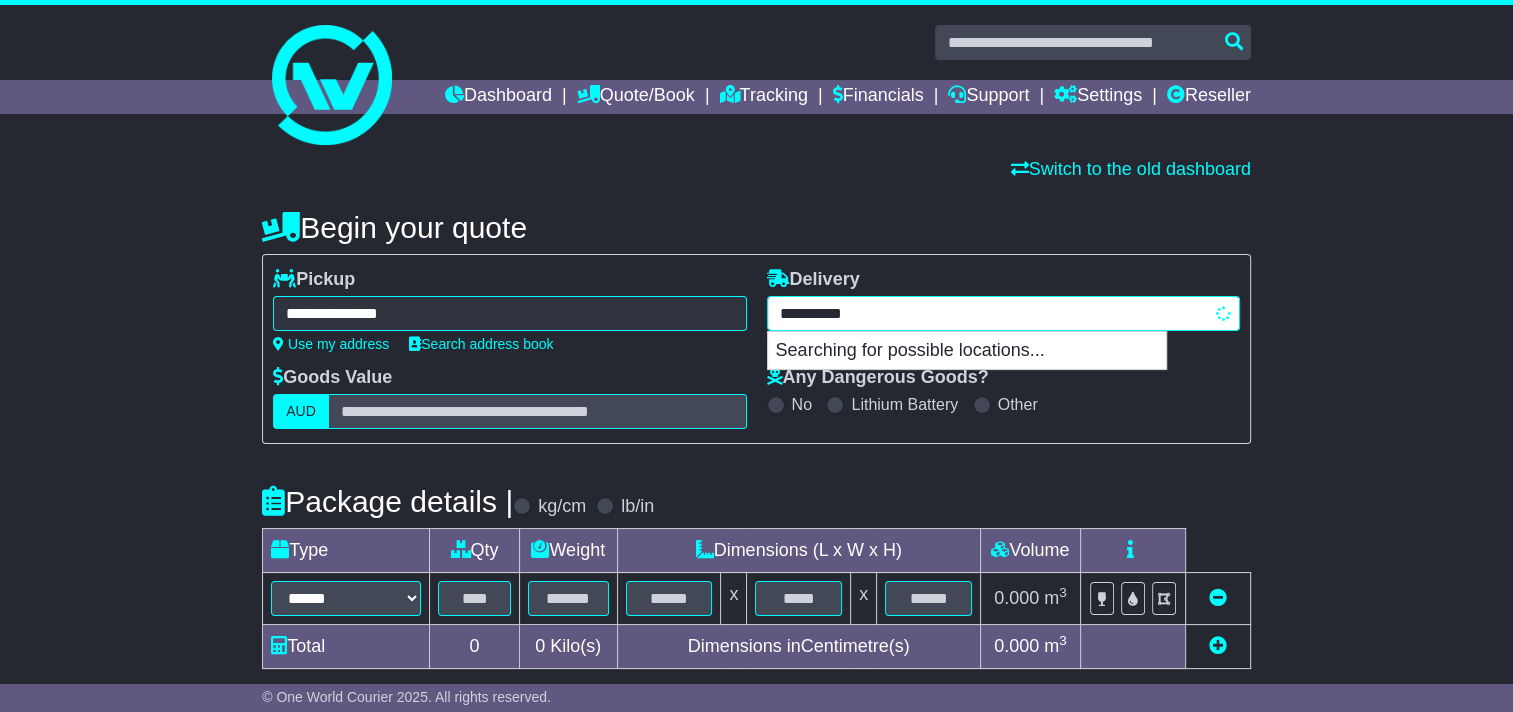 type on "**********" 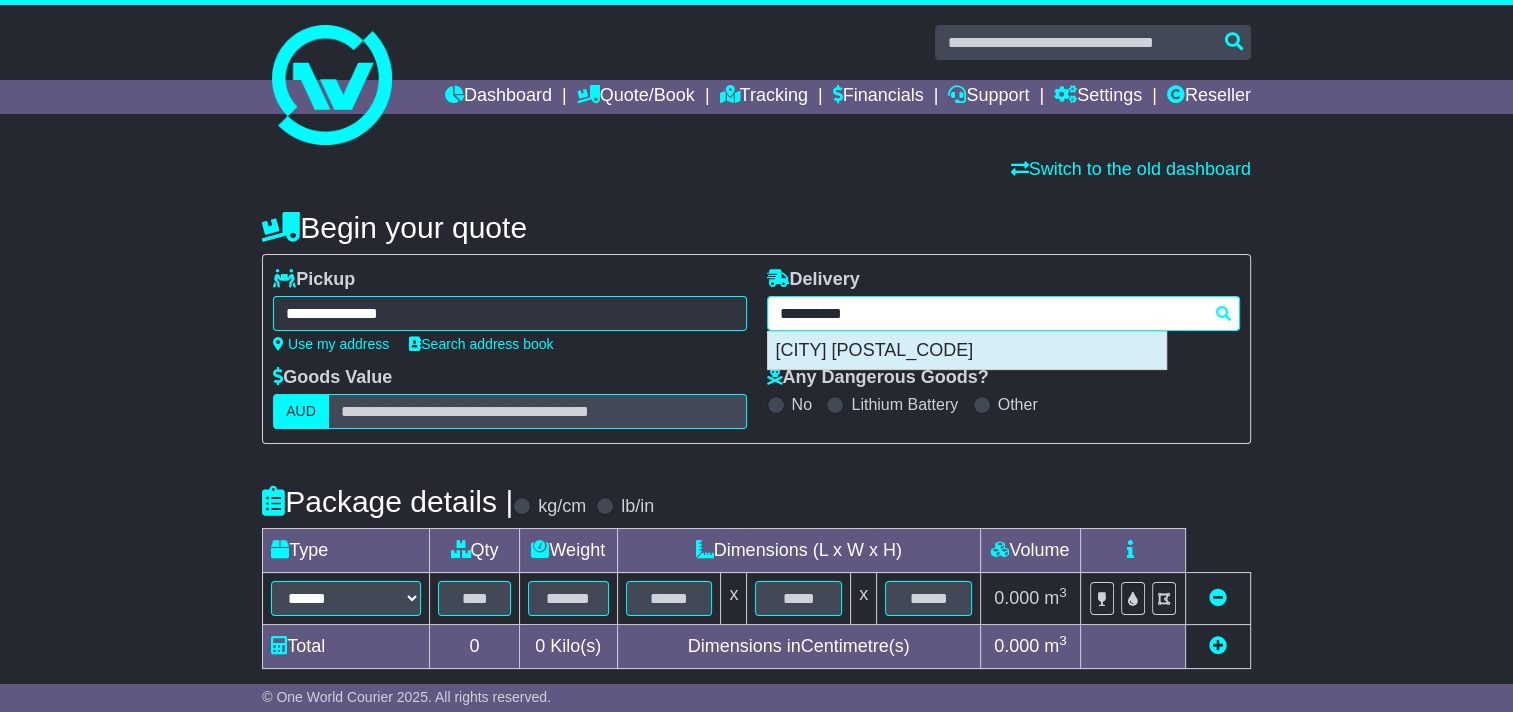 click on "EAST WAGGA WAGGA 2650" at bounding box center (967, 351) 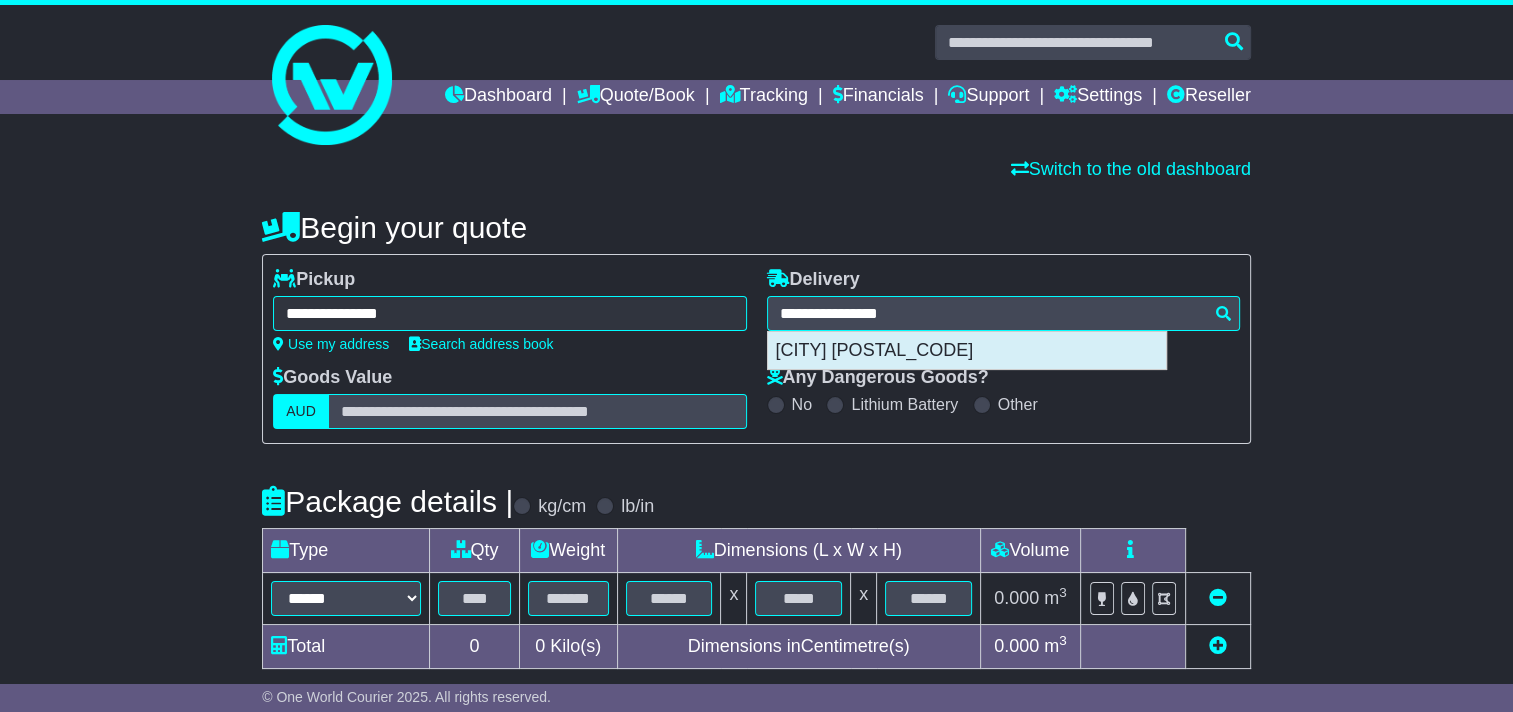 type on "**********" 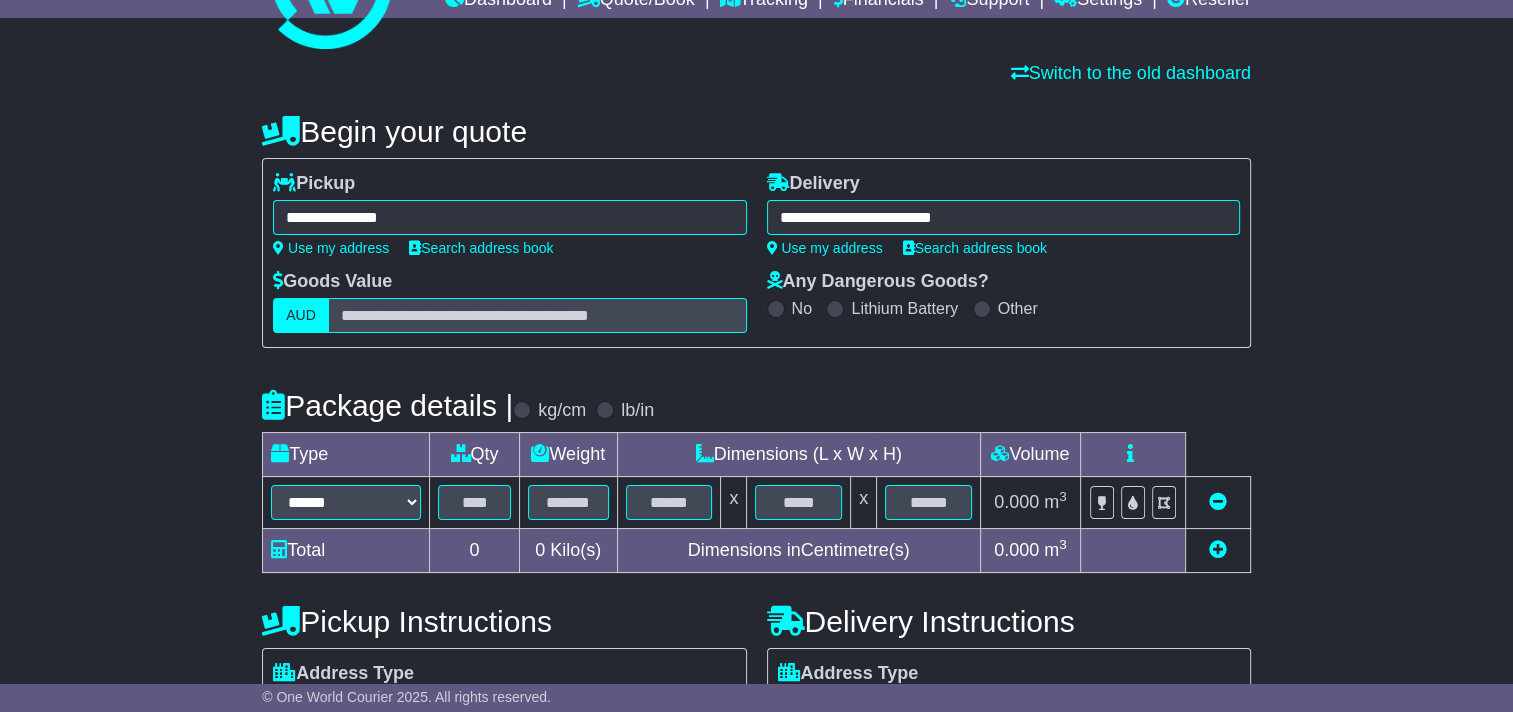 scroll, scrollTop: 100, scrollLeft: 0, axis: vertical 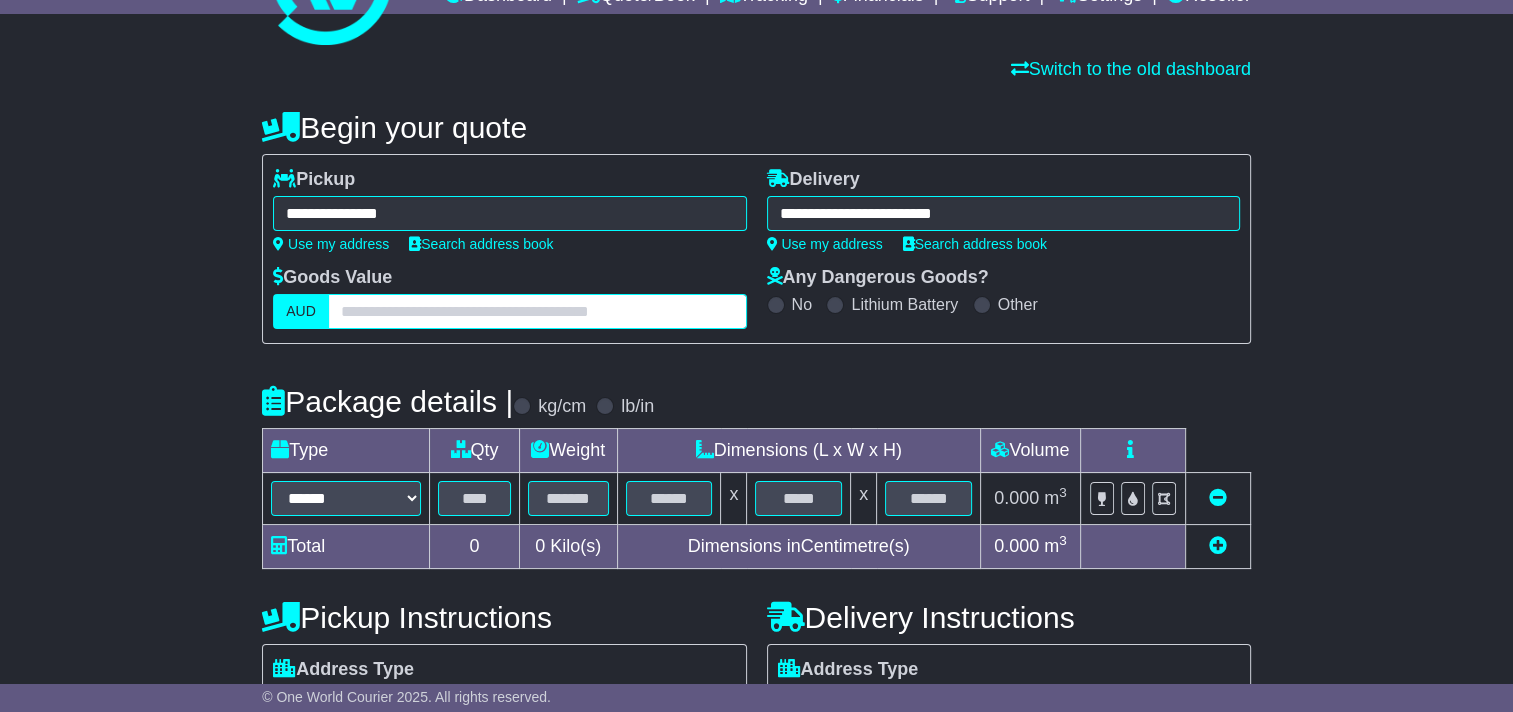 click at bounding box center [537, 311] 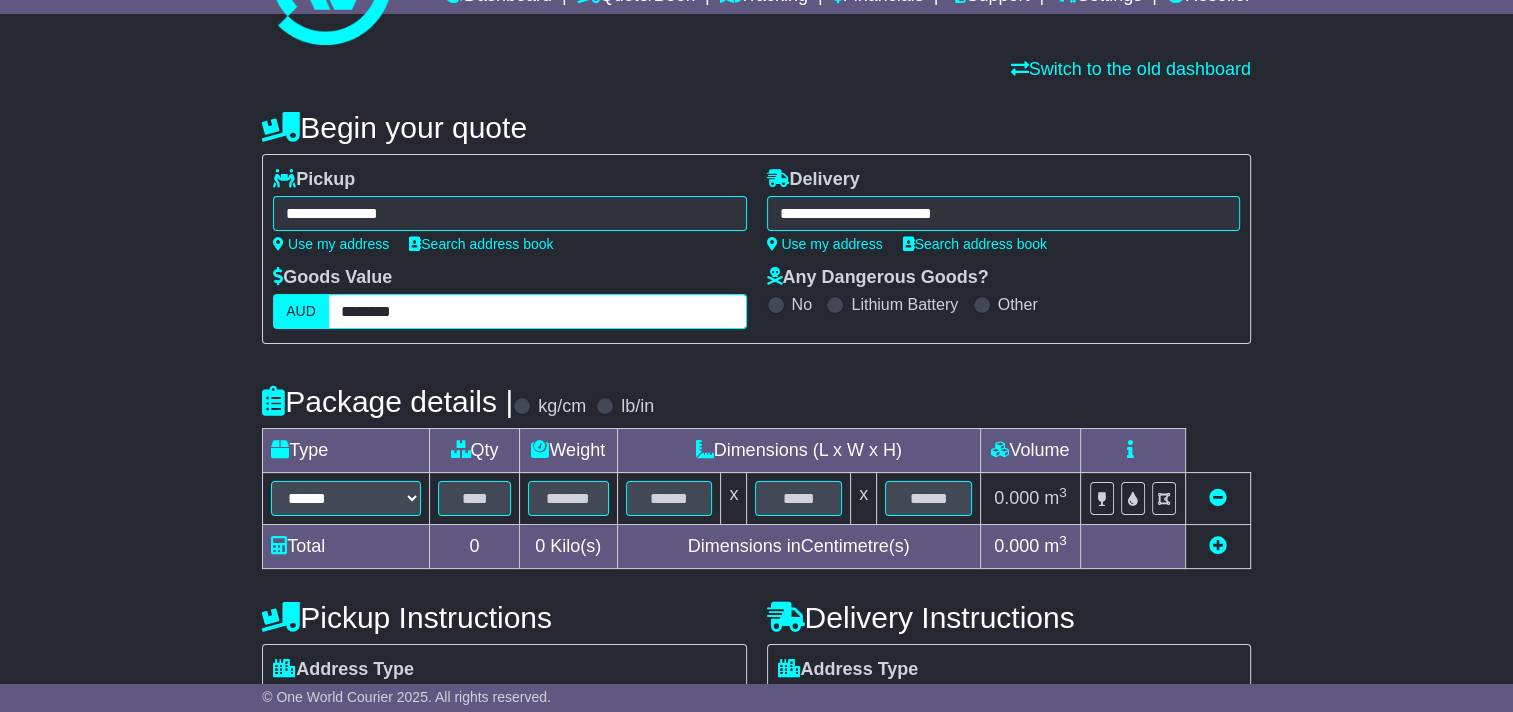 type on "********" 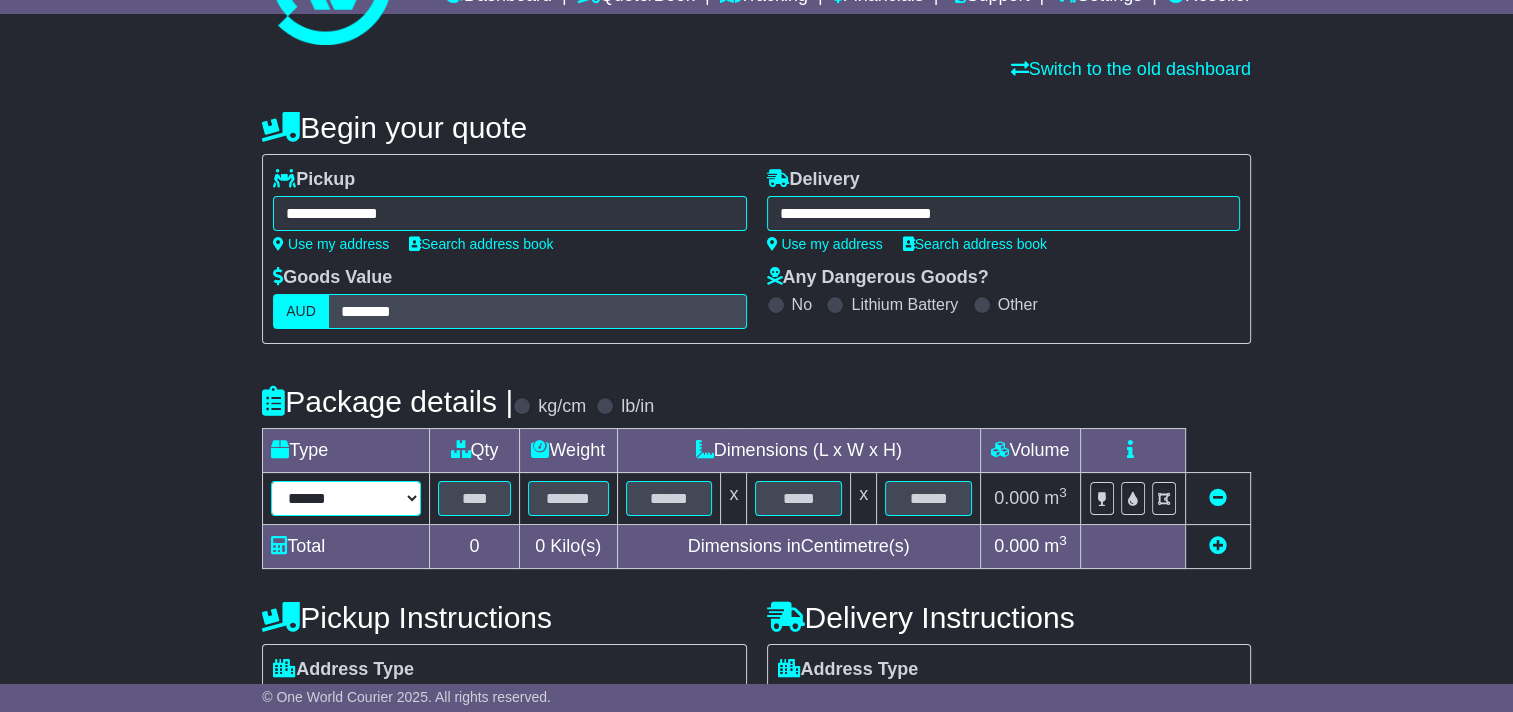 click on "****** ****** *** ******** ***** **** **** ****** *** *******" at bounding box center [346, 498] 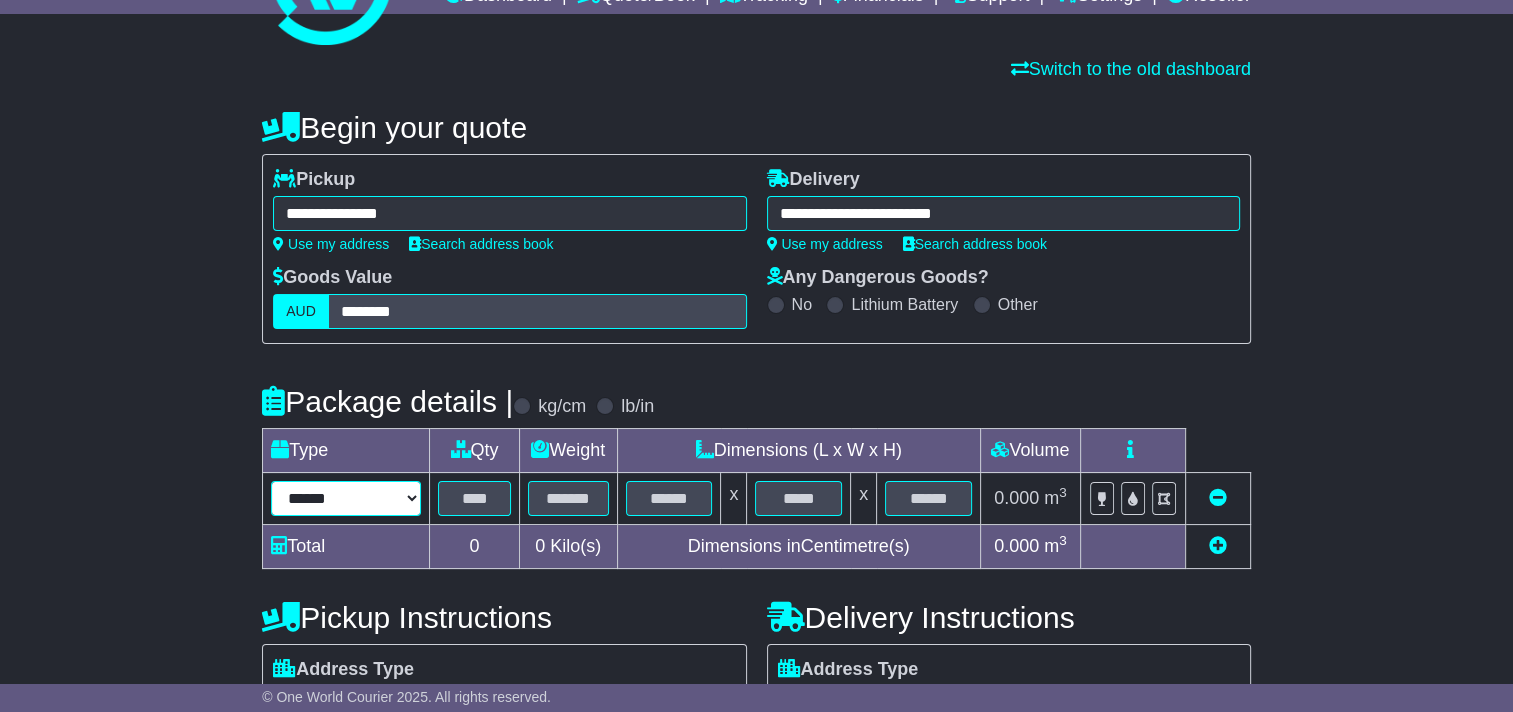 select on "***" 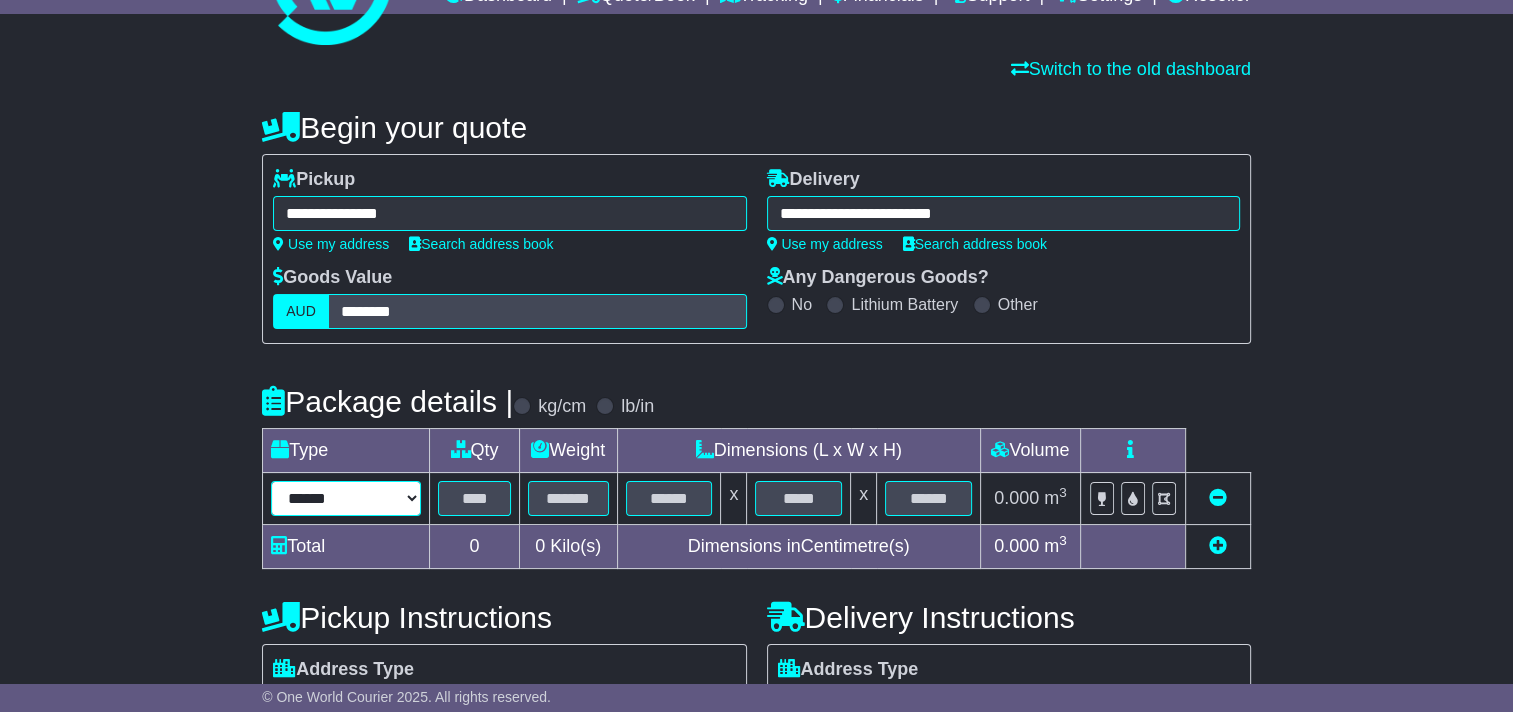 click on "****** ****** *** ******** ***** **** **** ****** *** *******" at bounding box center [346, 498] 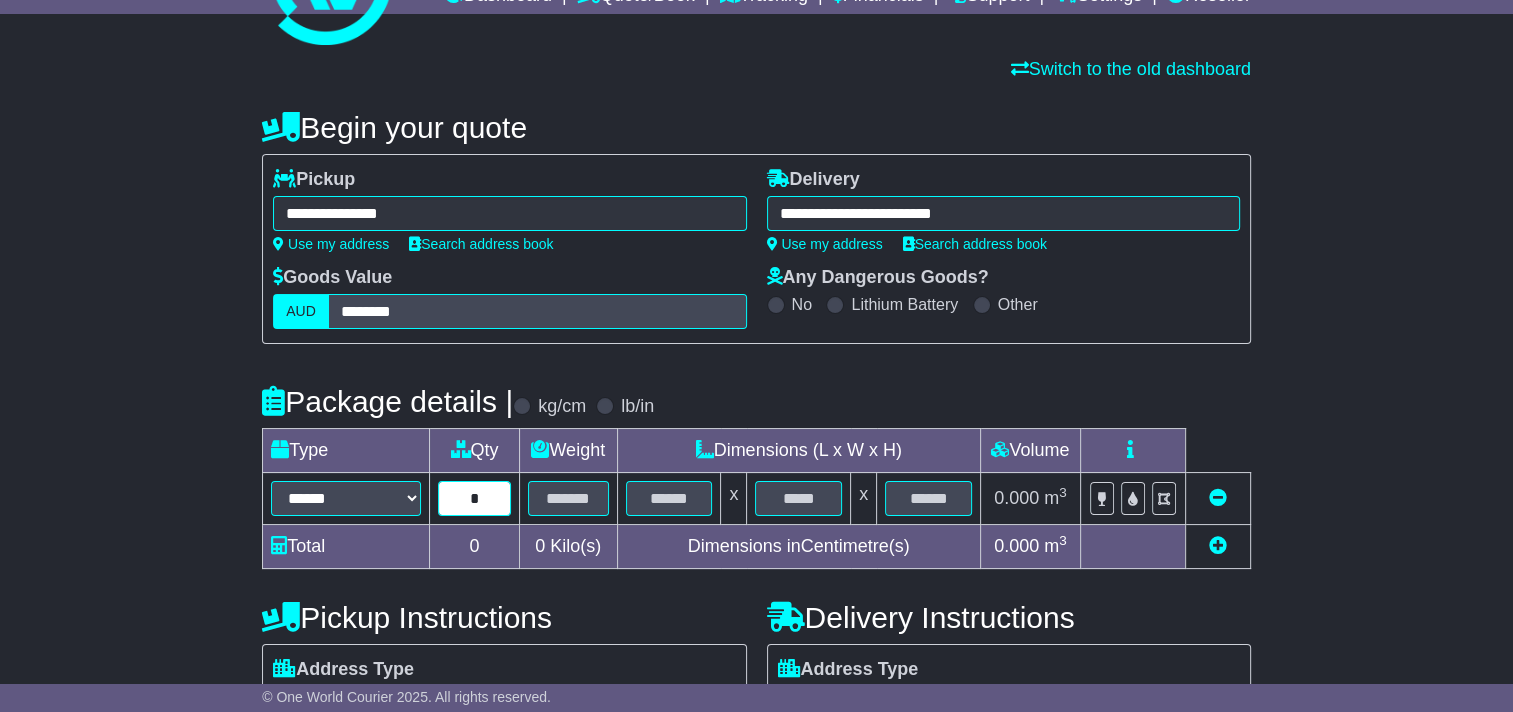 type on "*" 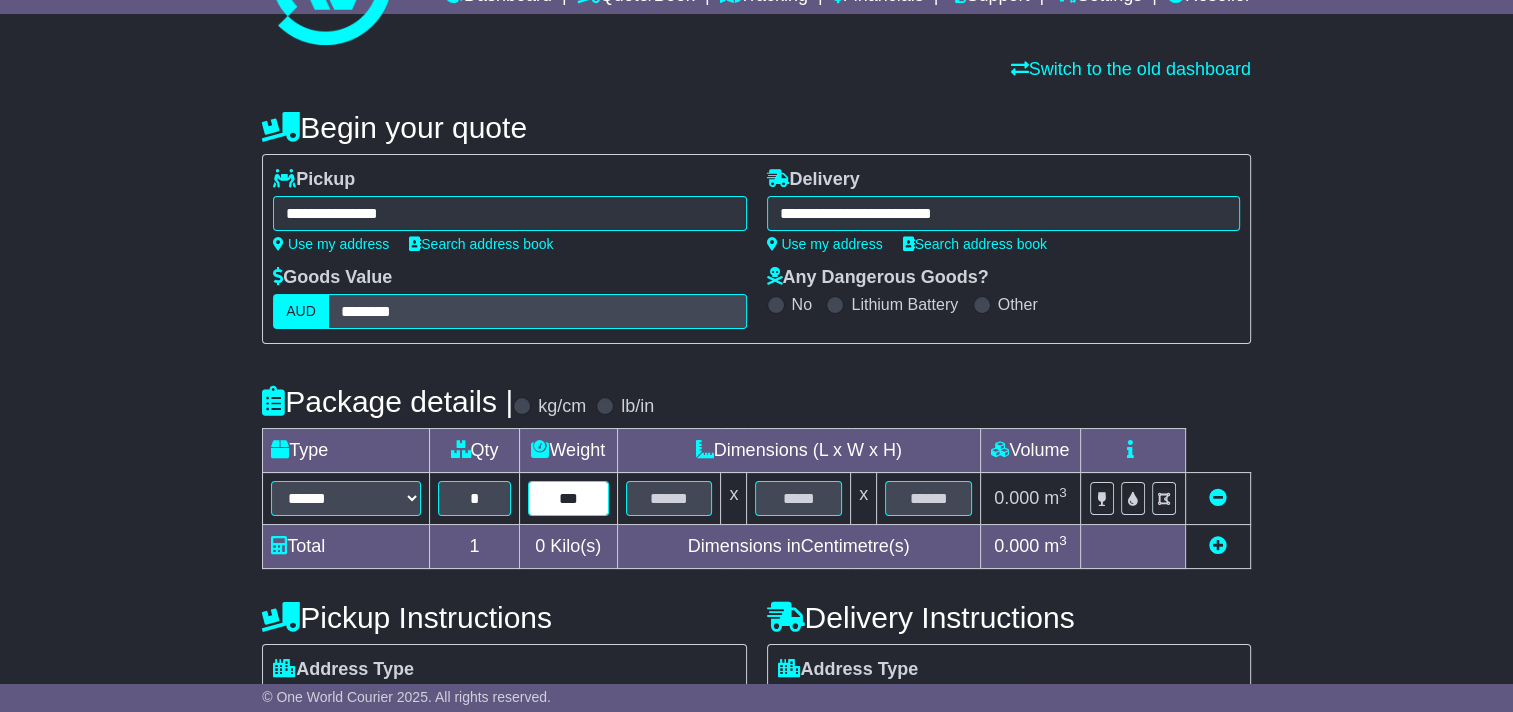 type on "***" 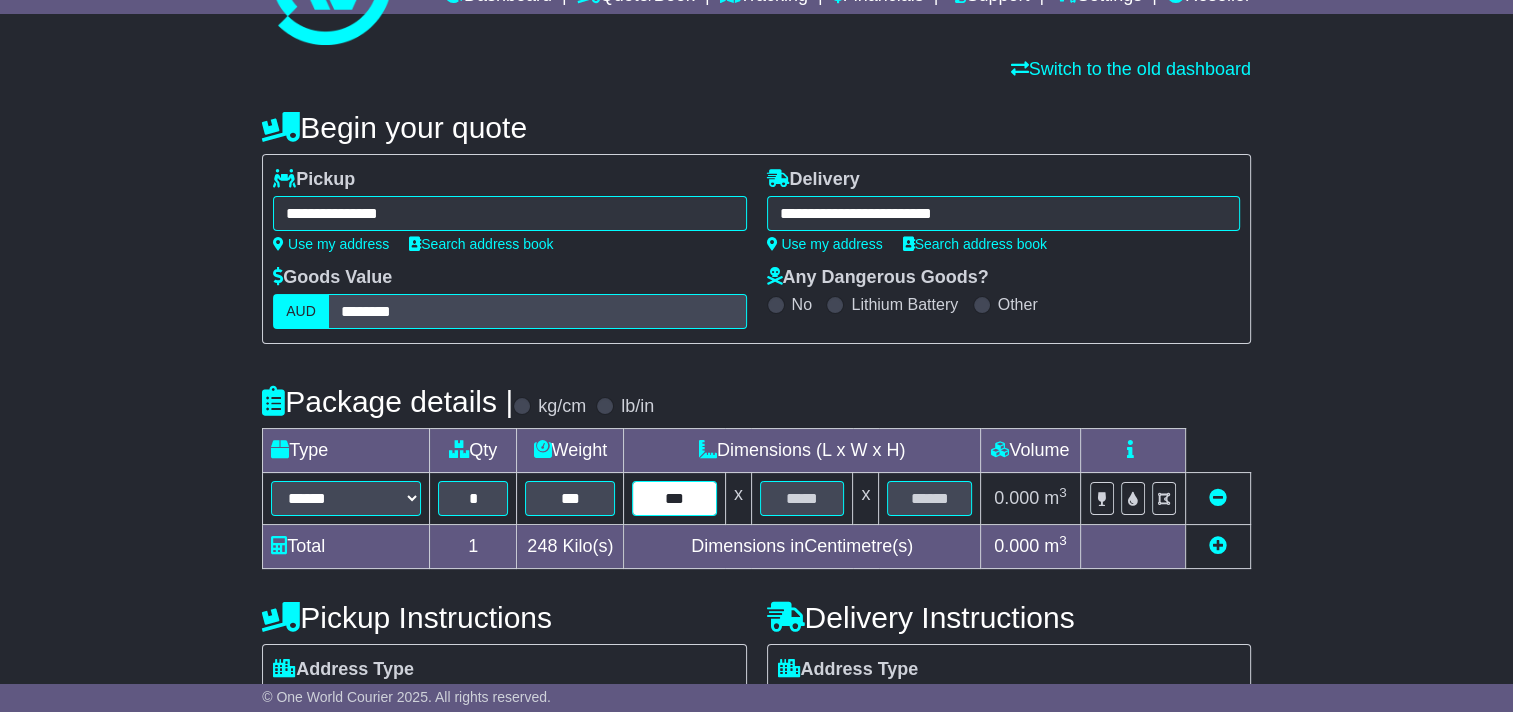 type on "***" 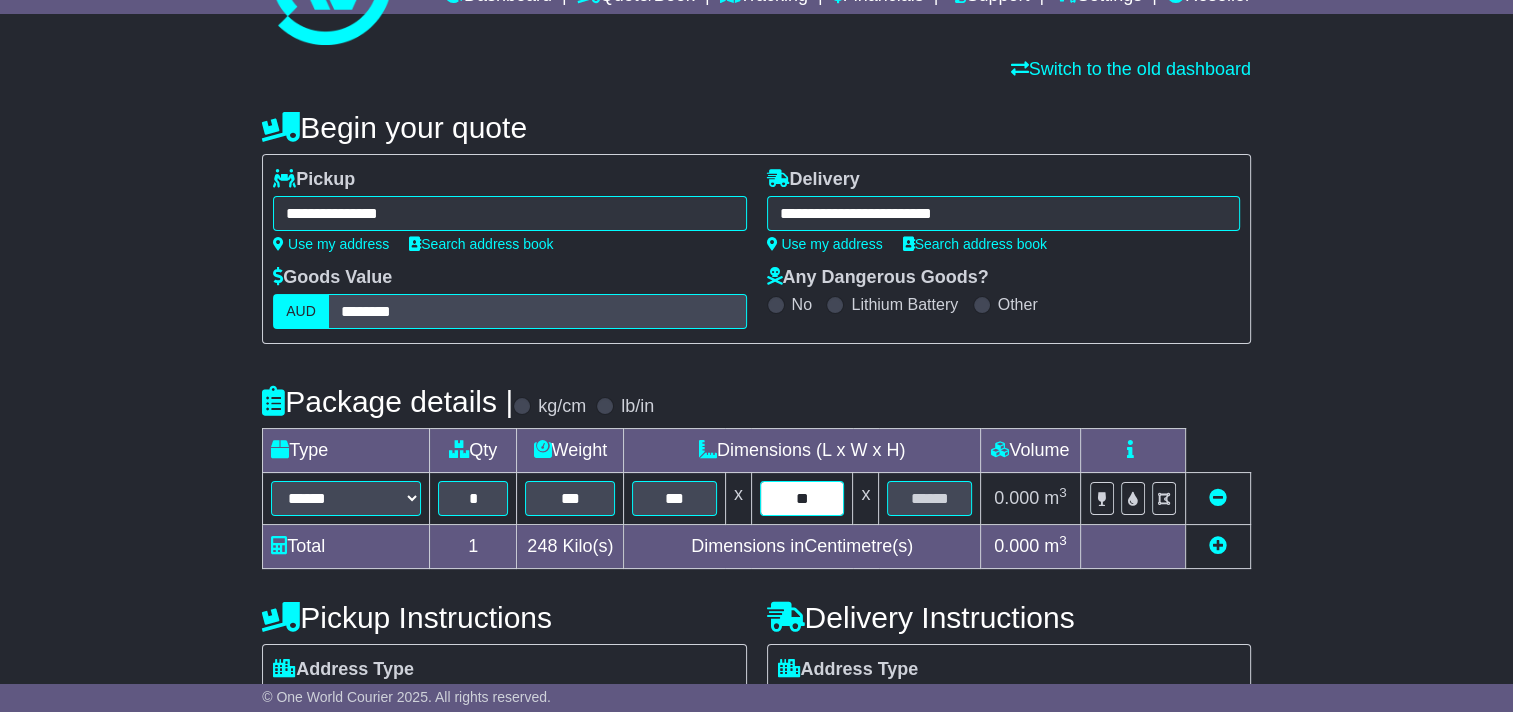 type on "**" 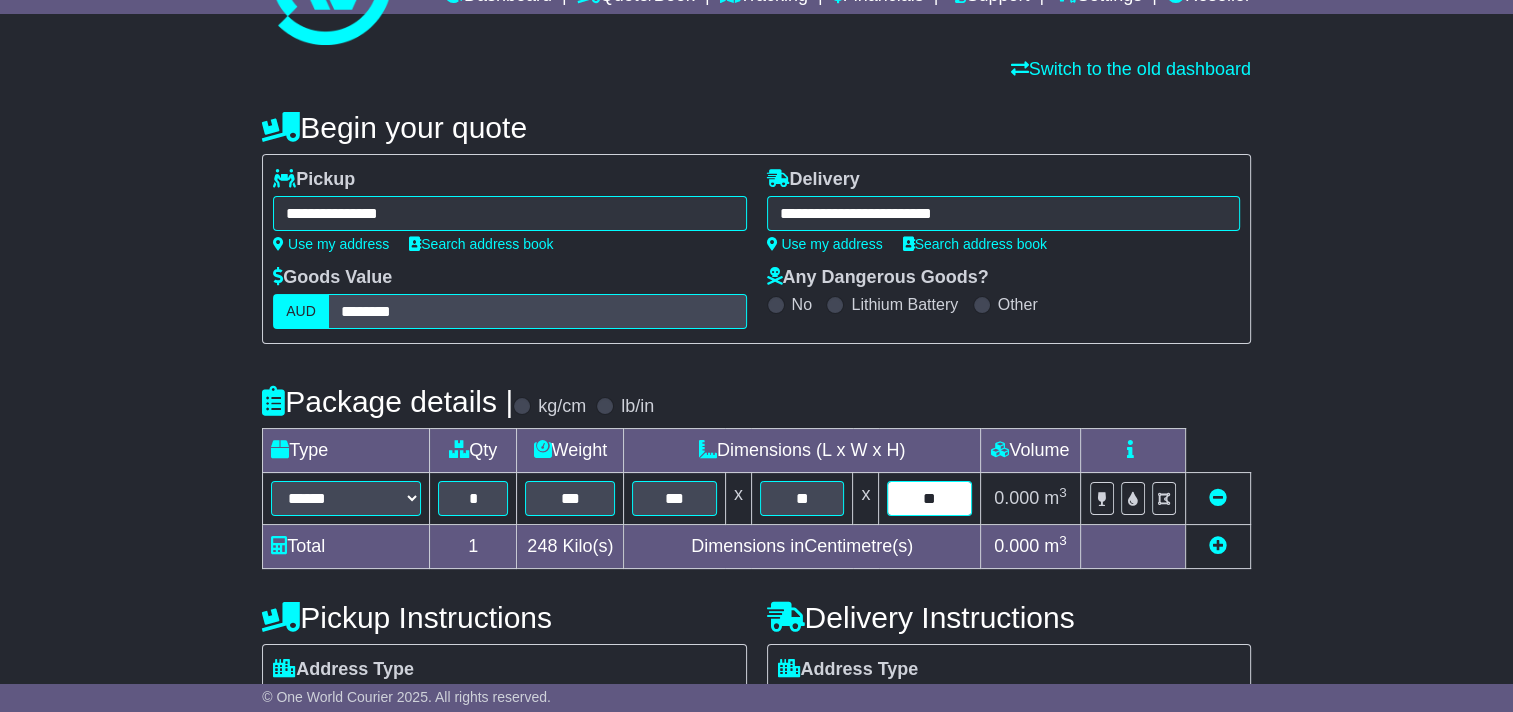 type on "**" 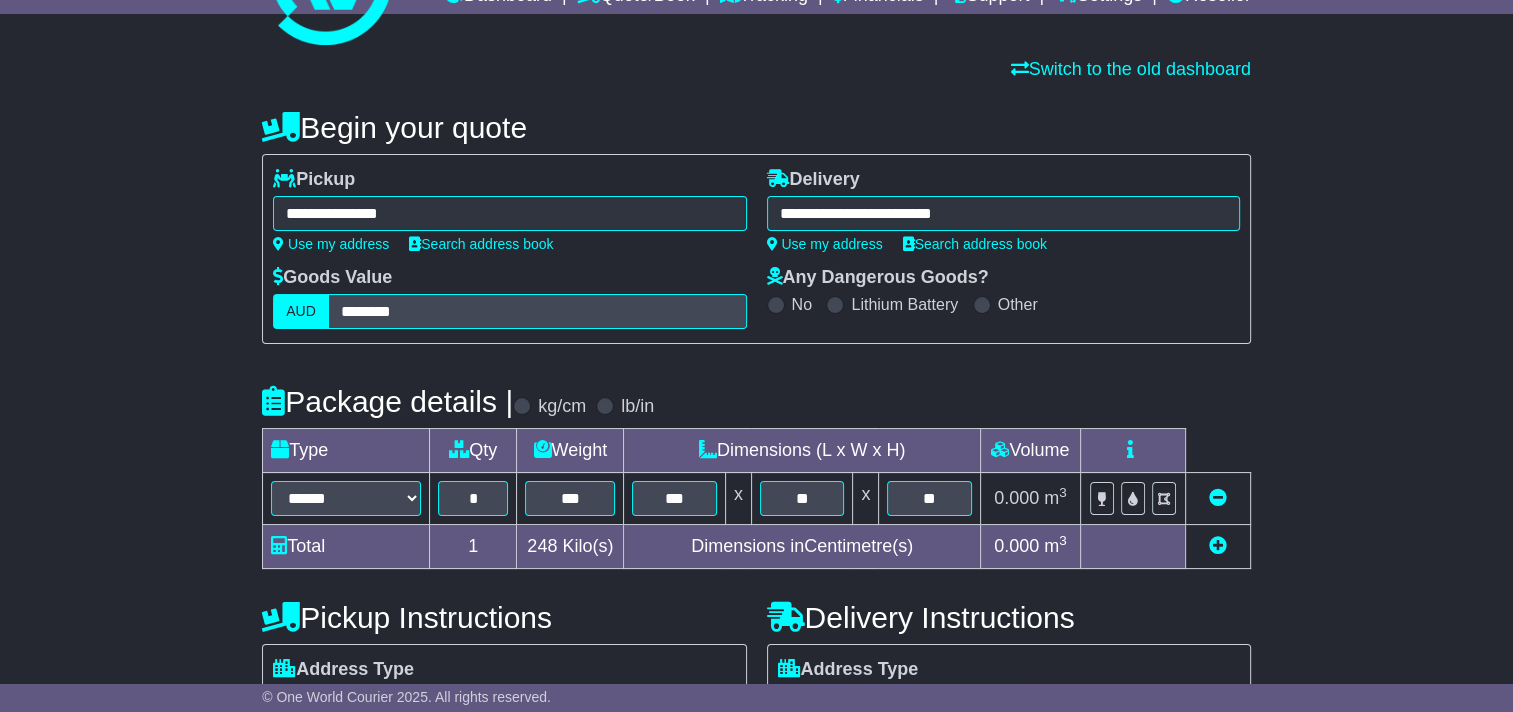 click at bounding box center [1218, 545] 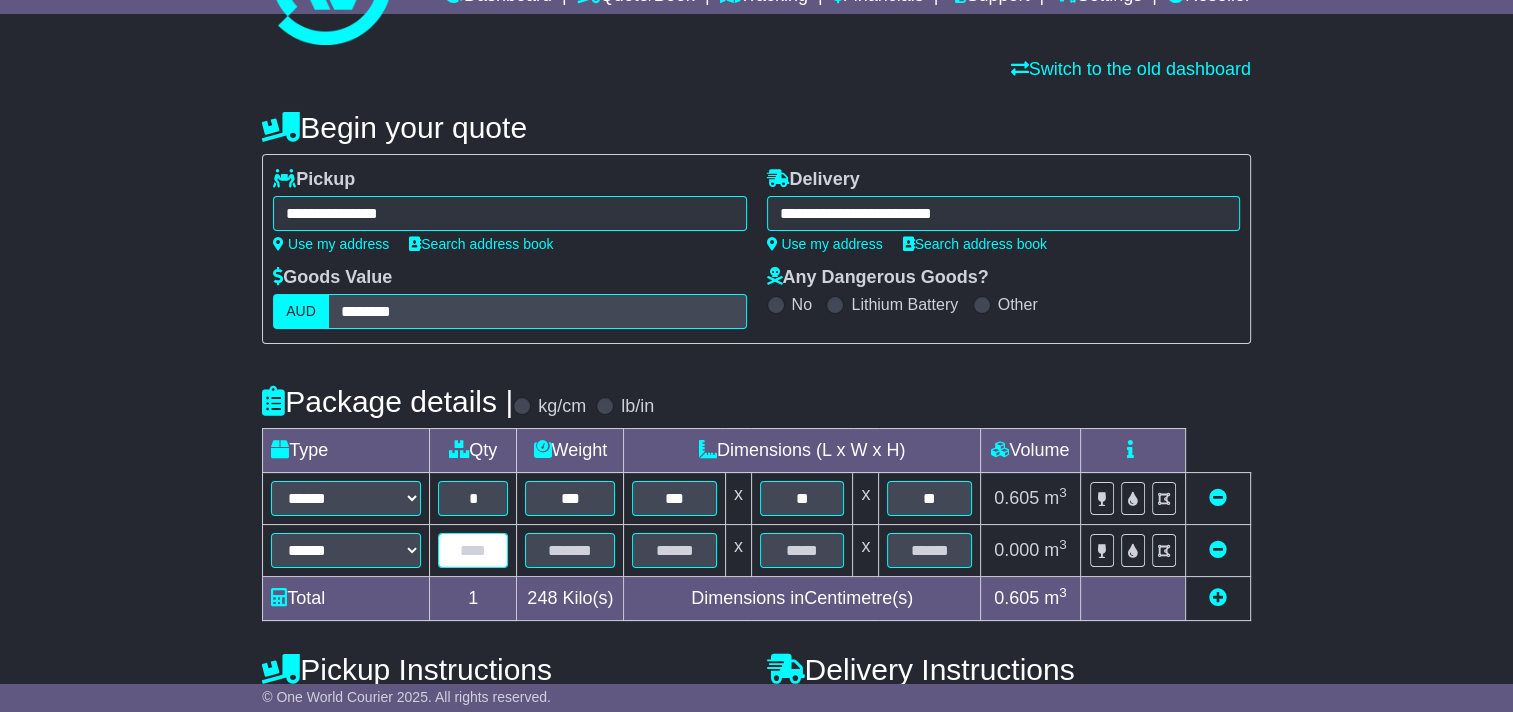click at bounding box center (473, 550) 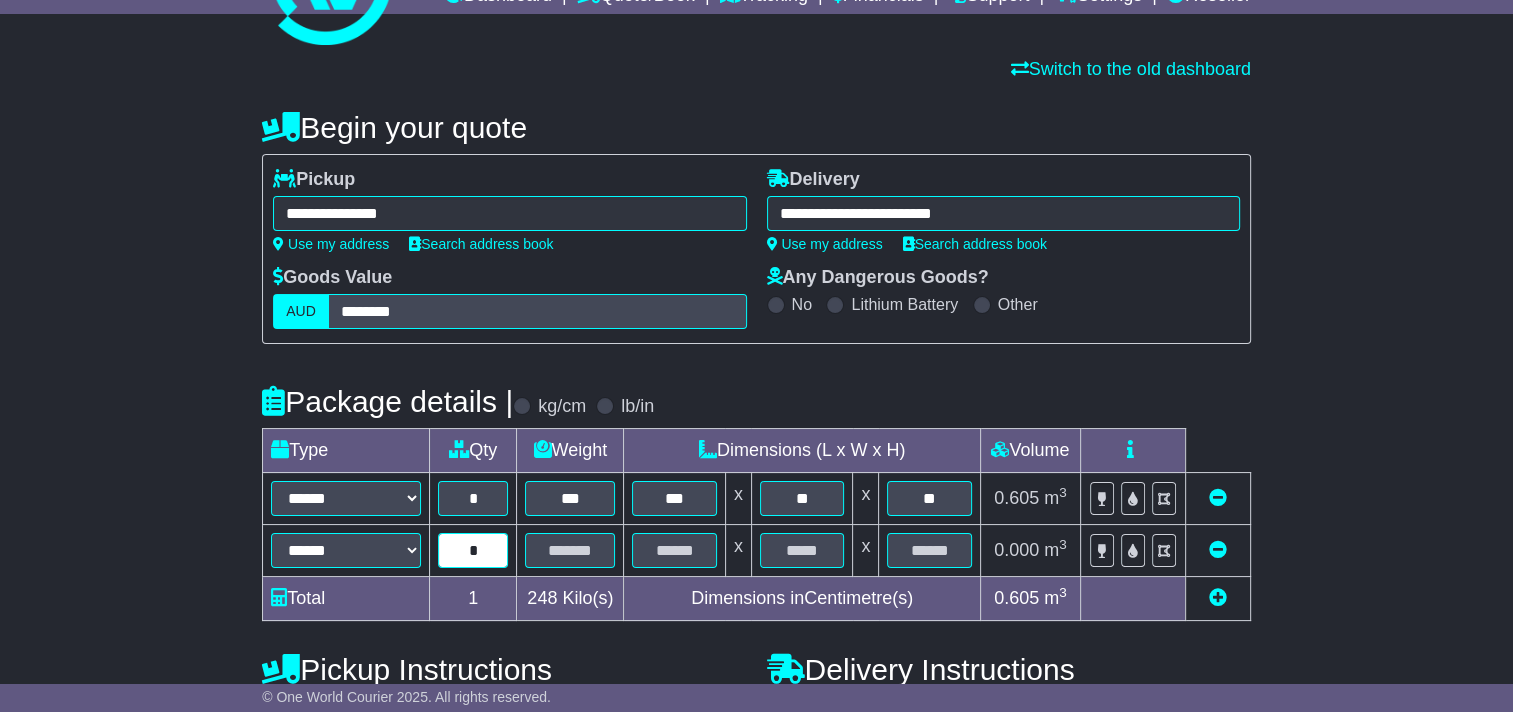 type on "*" 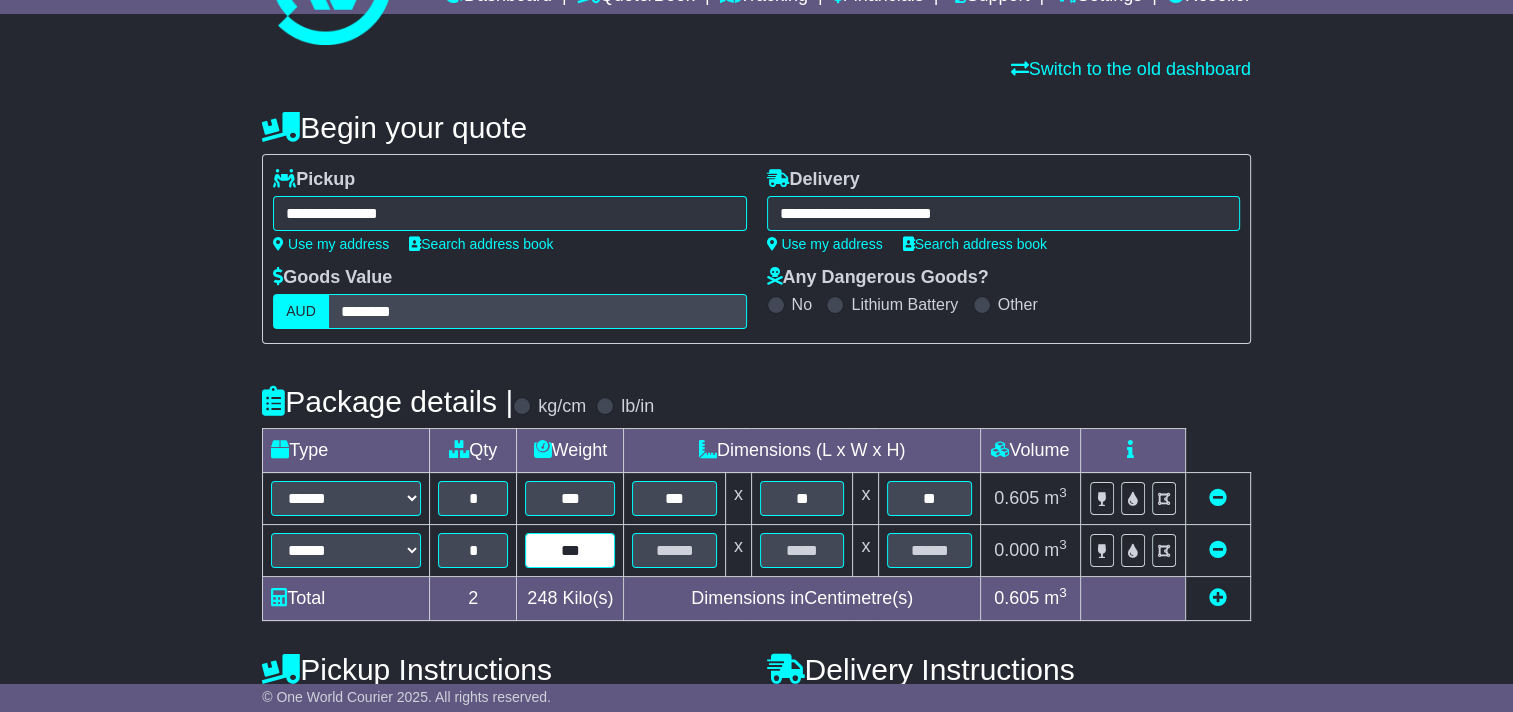 type on "***" 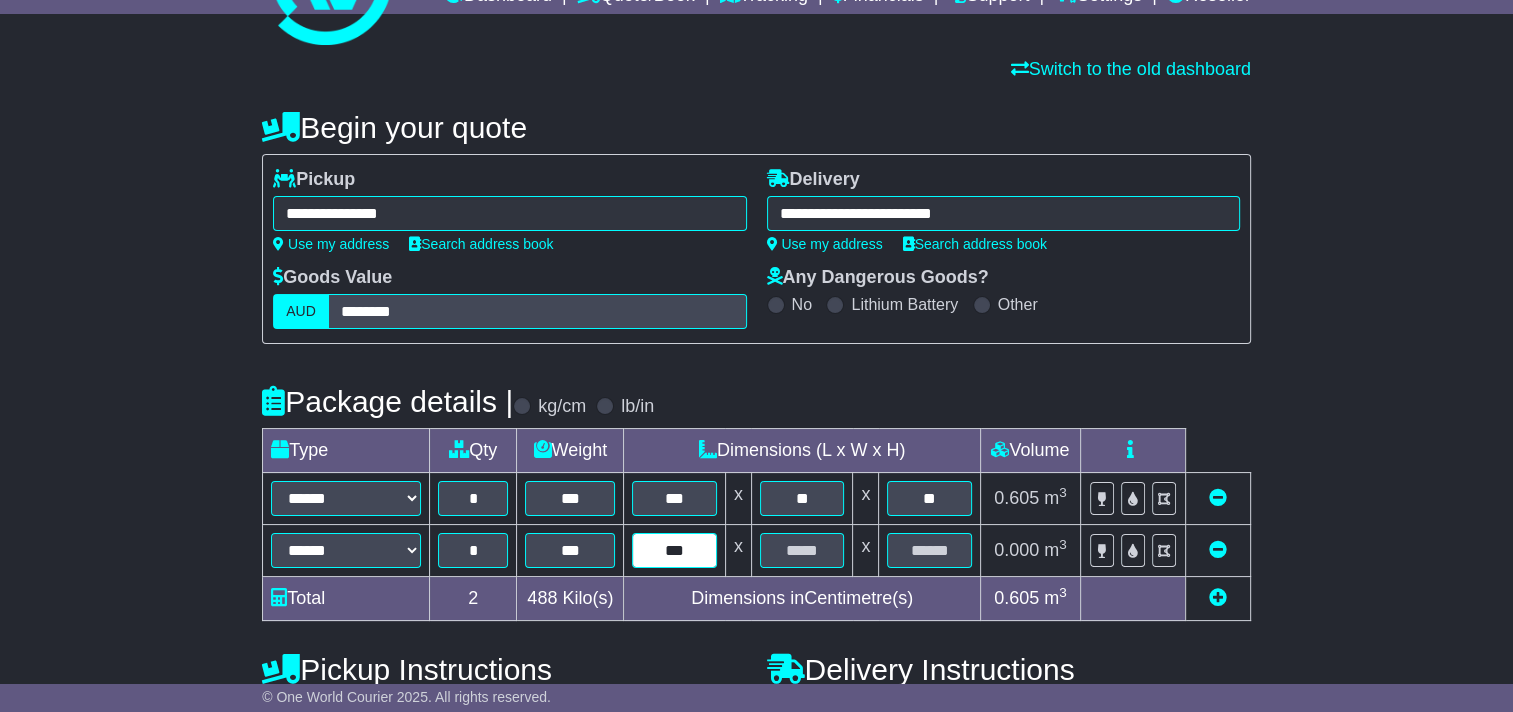type on "***" 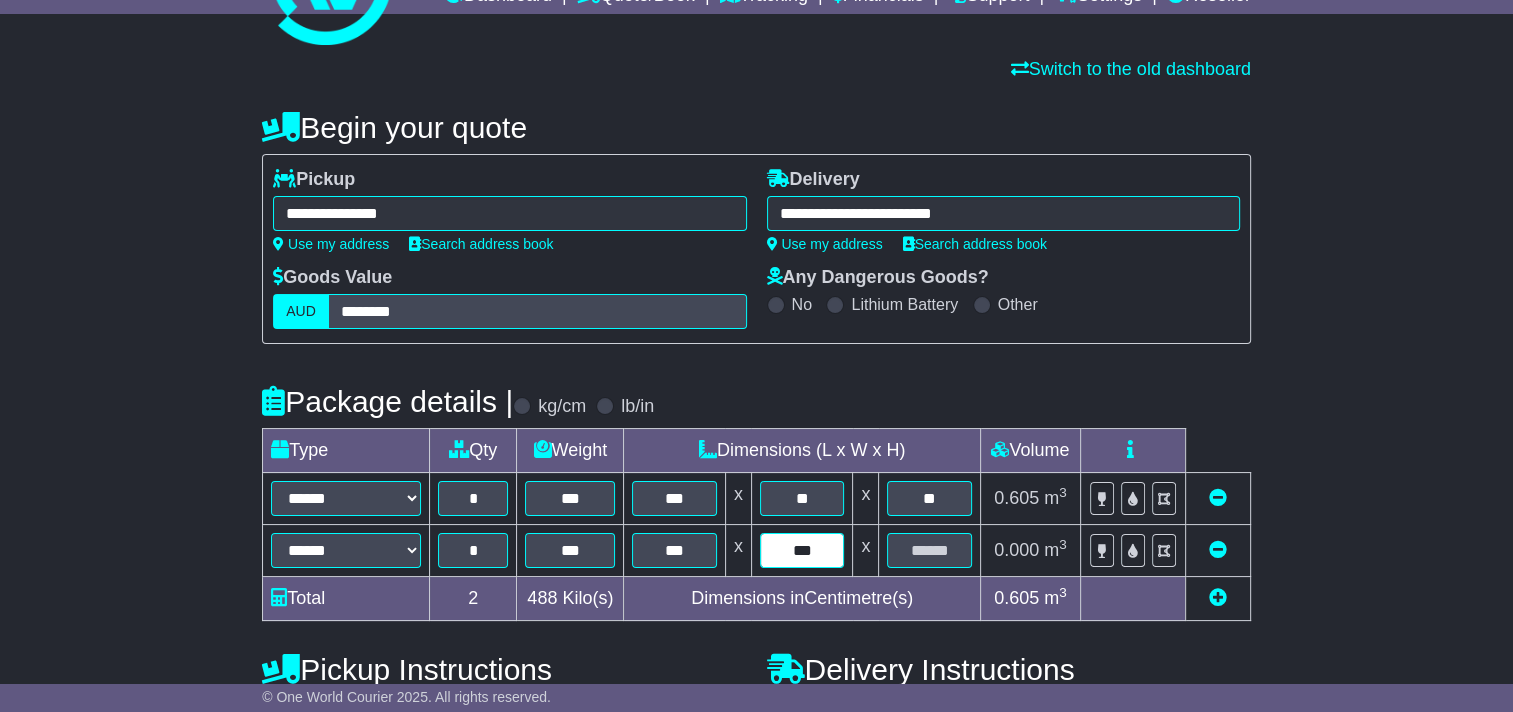 type on "***" 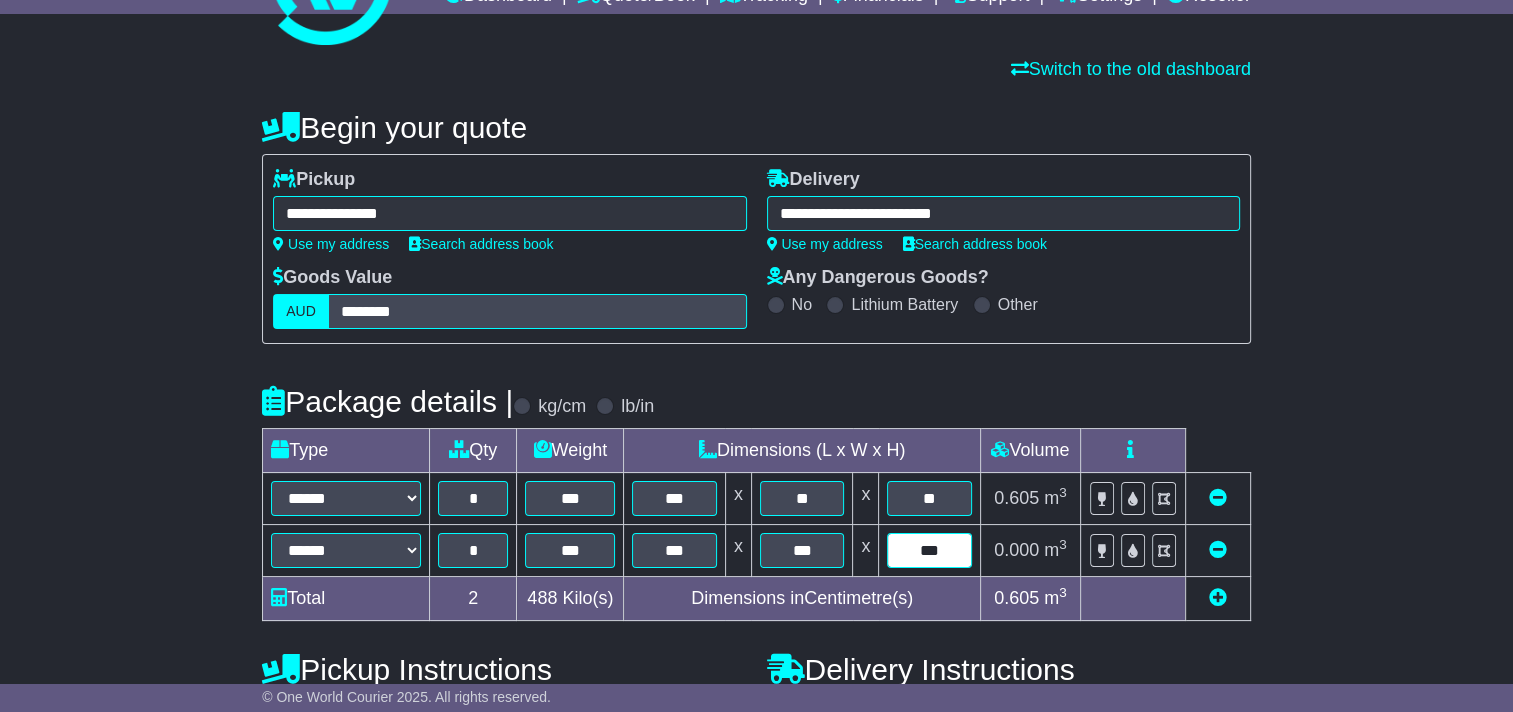 type on "***" 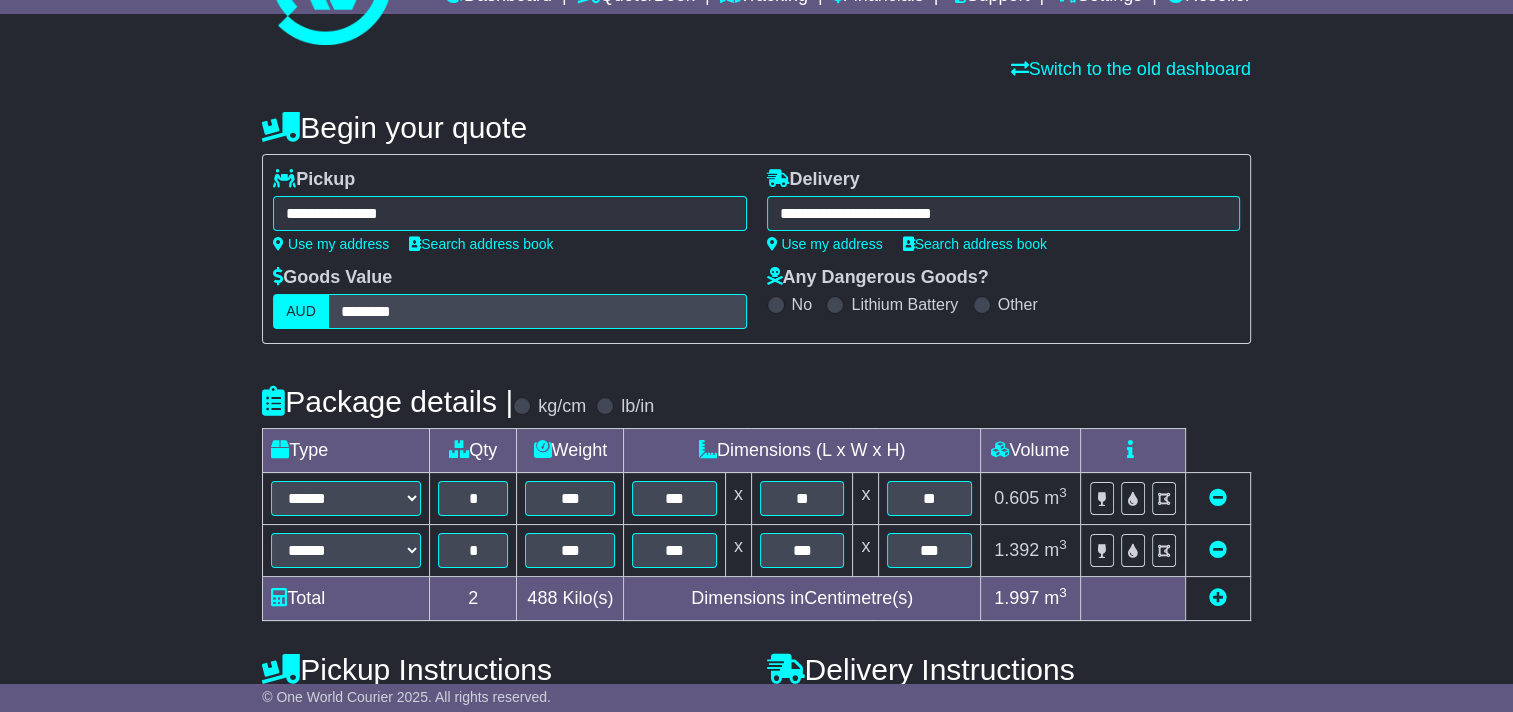 click at bounding box center (1218, 597) 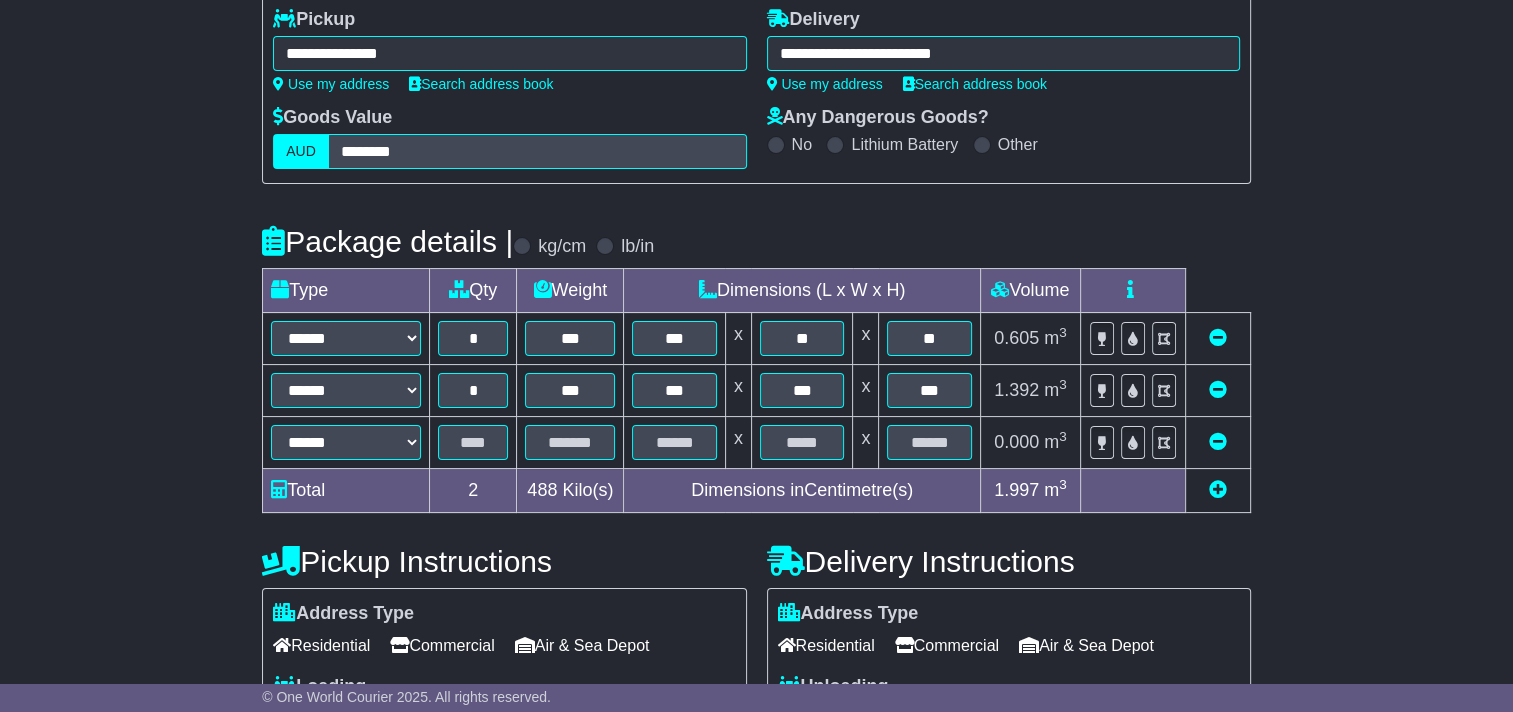 scroll, scrollTop: 400, scrollLeft: 0, axis: vertical 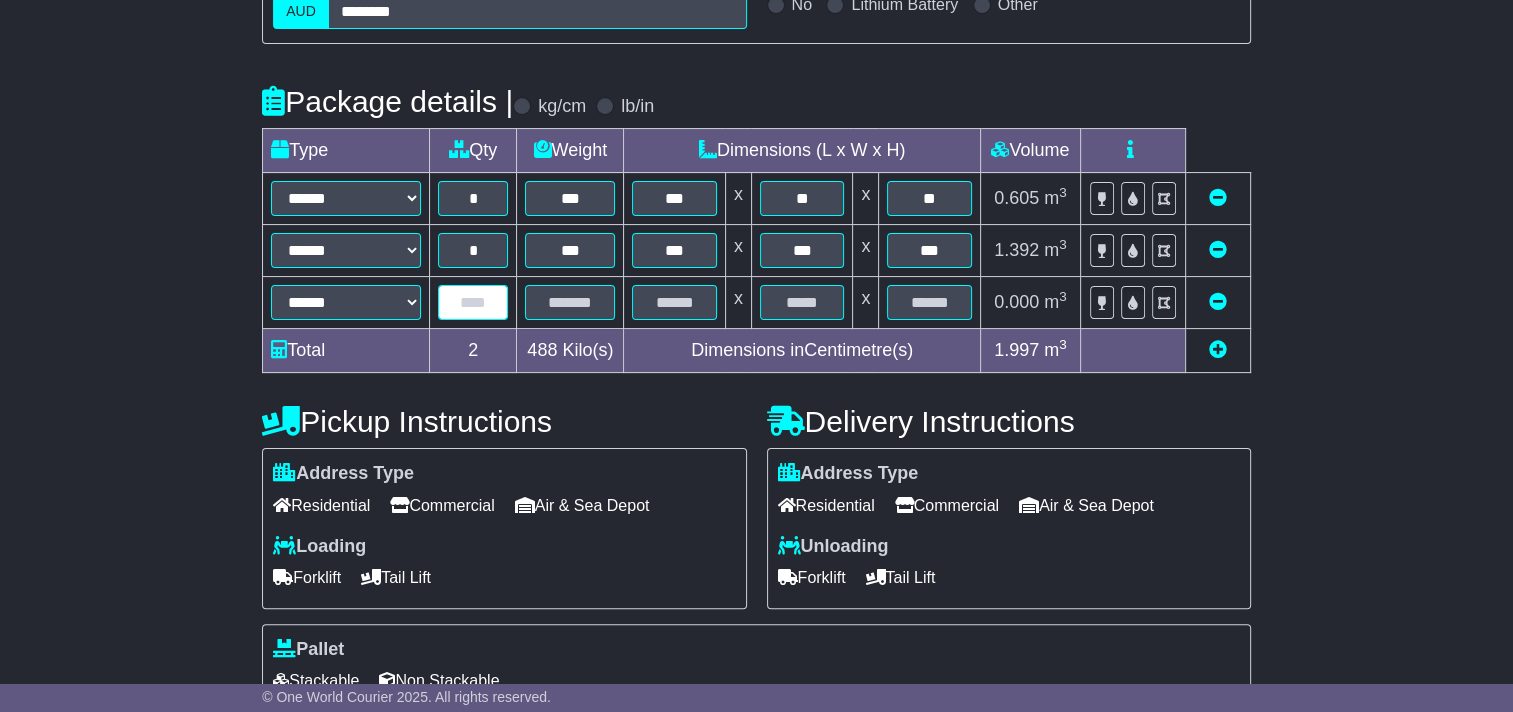 click at bounding box center [473, 302] 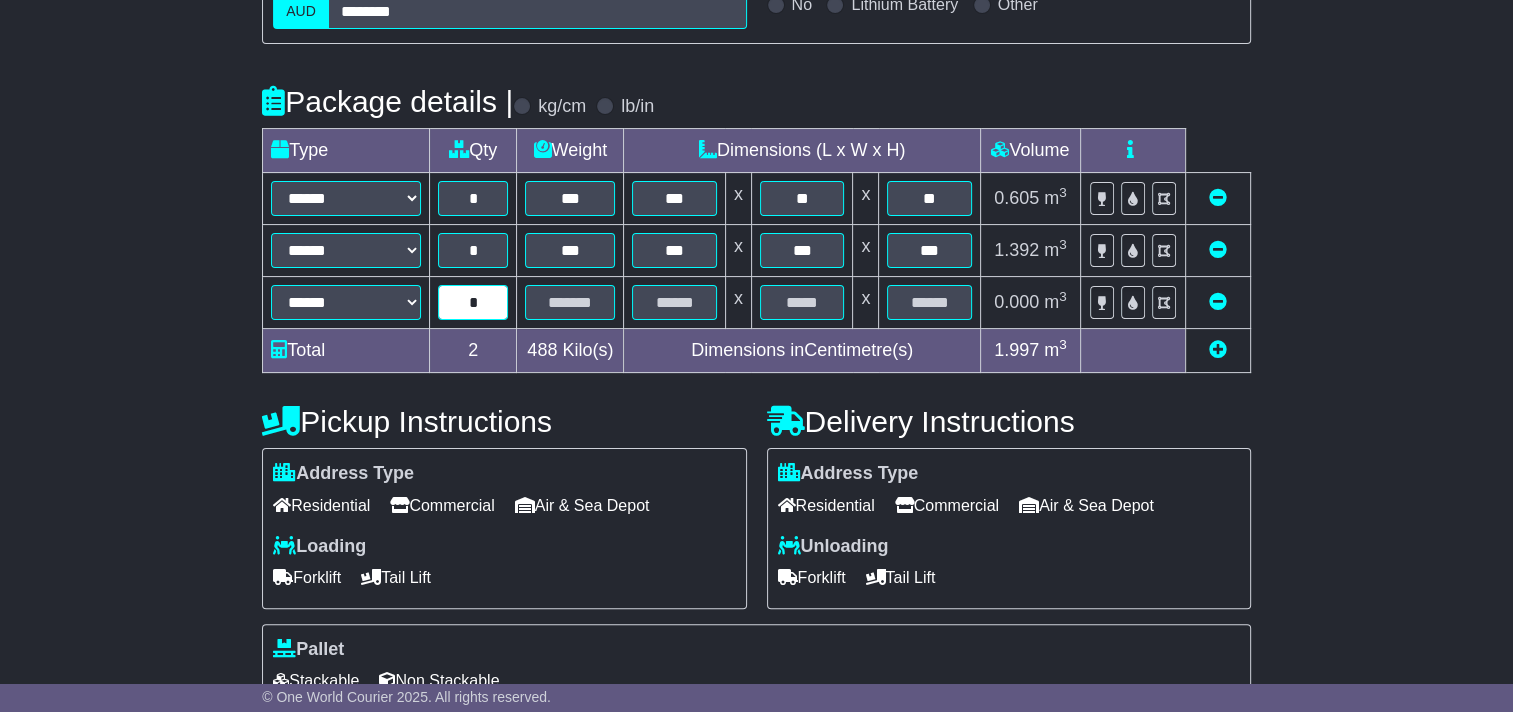 type on "*" 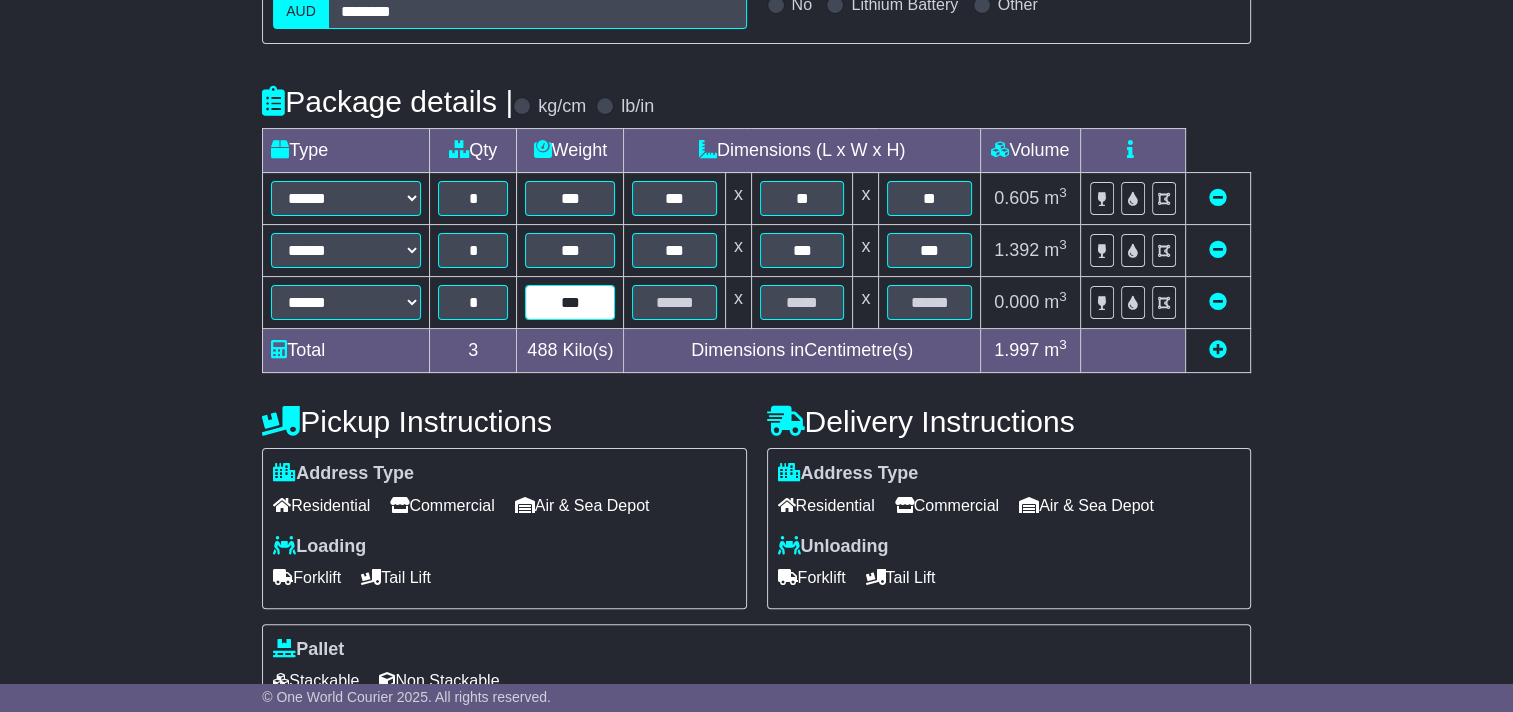 type on "***" 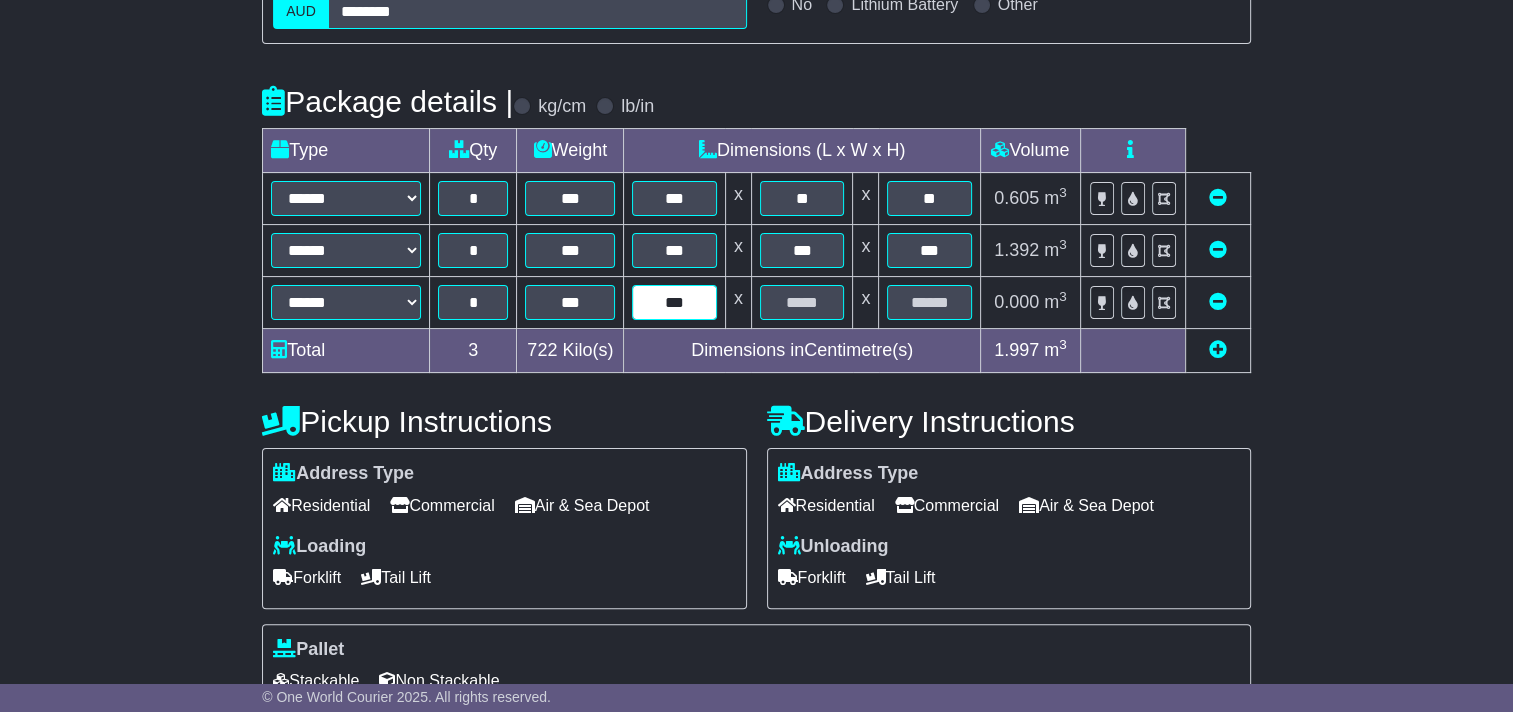 type on "***" 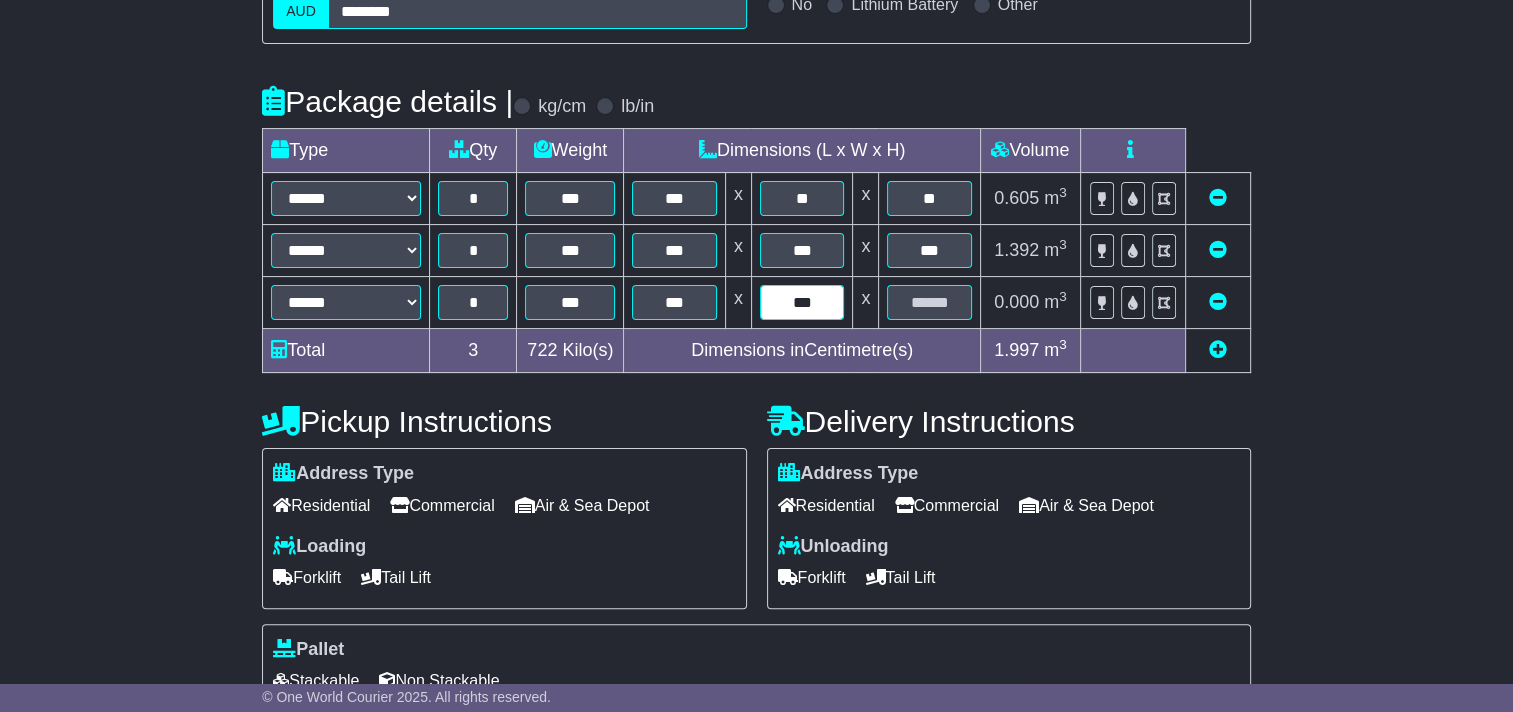 type on "***" 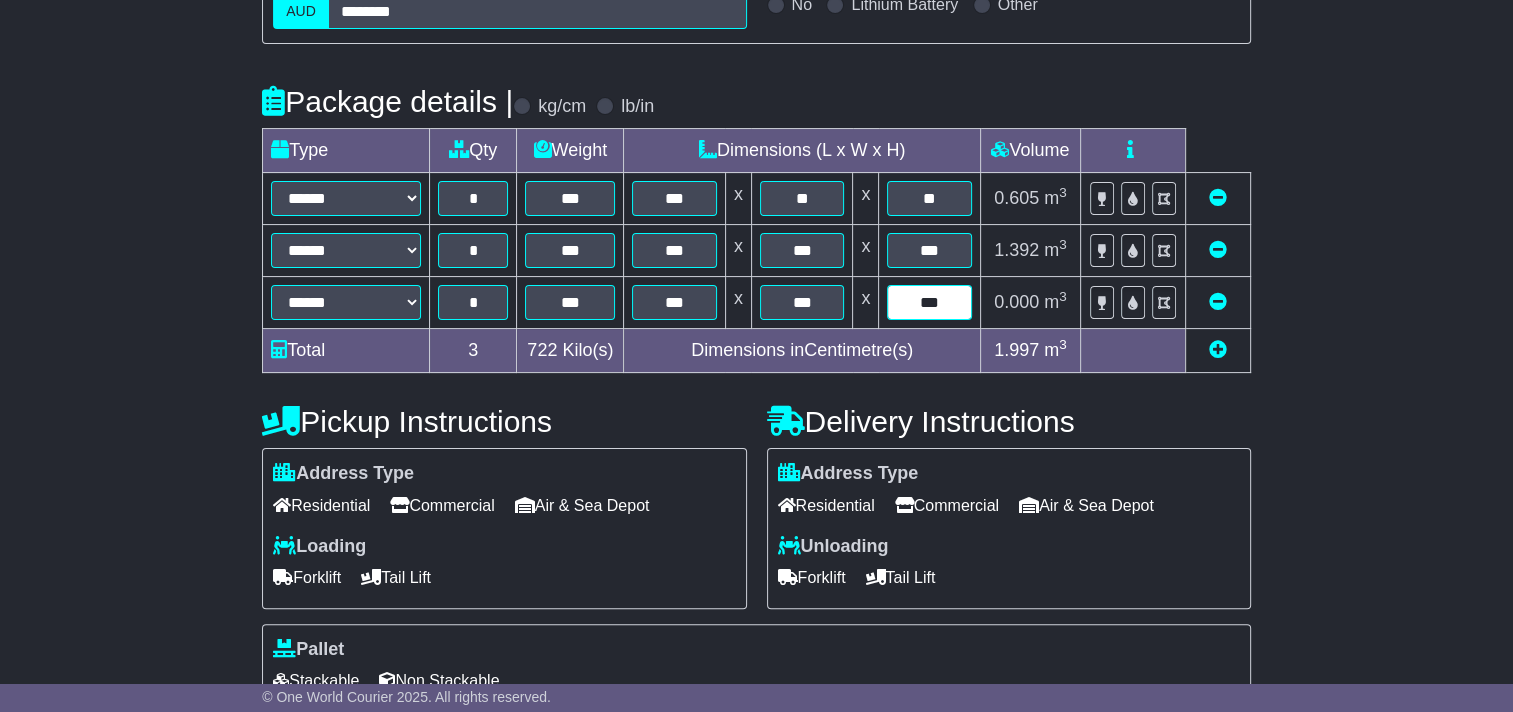 type on "***" 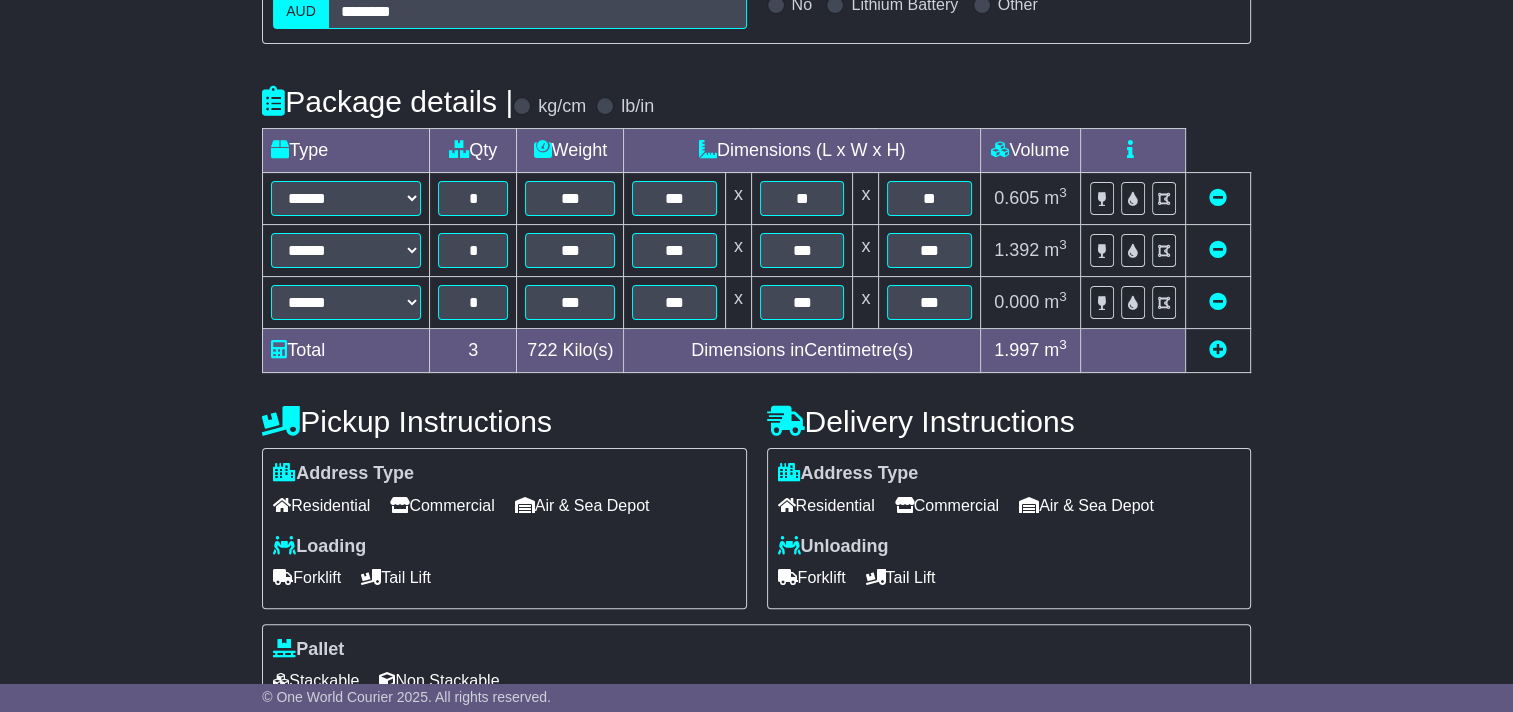 click on "Commercial" at bounding box center [442, 505] 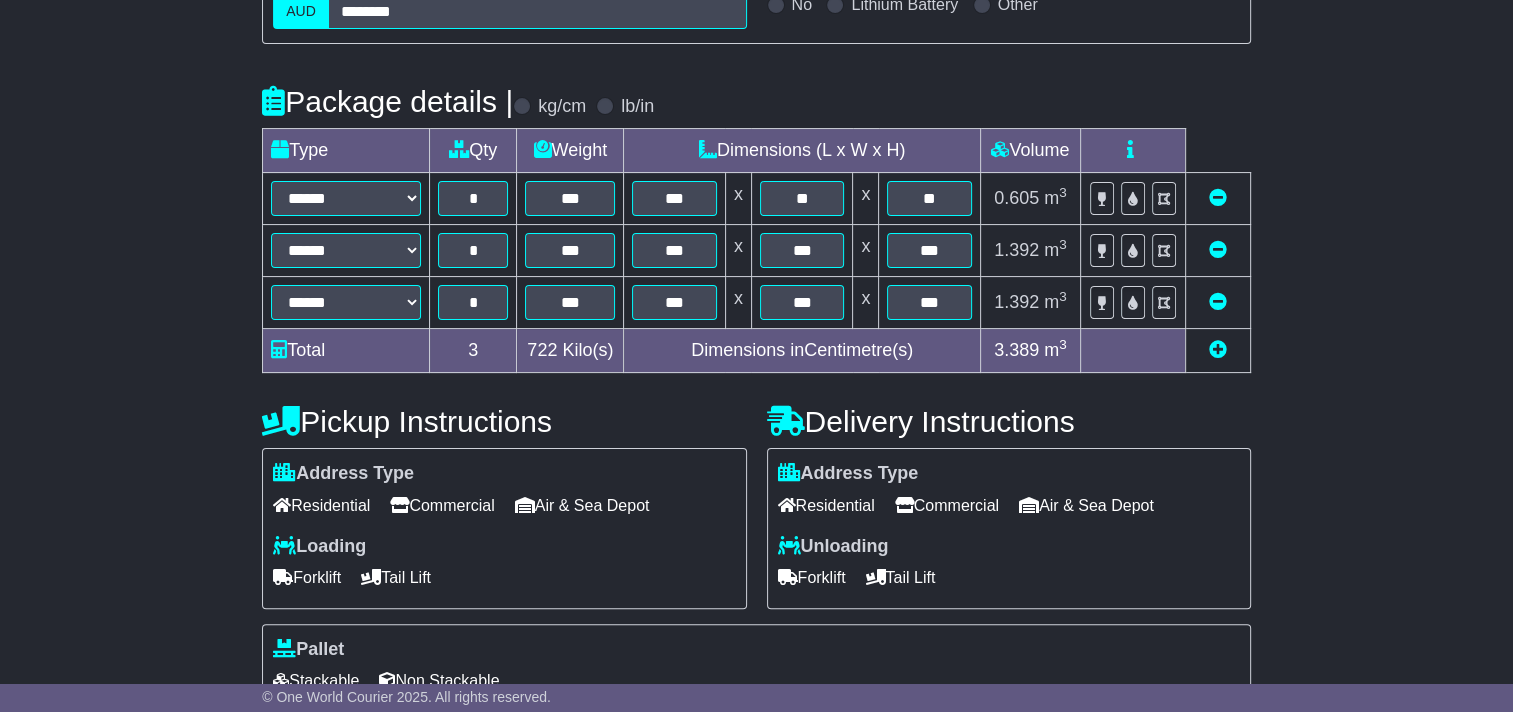 click on "Commercial" at bounding box center [947, 505] 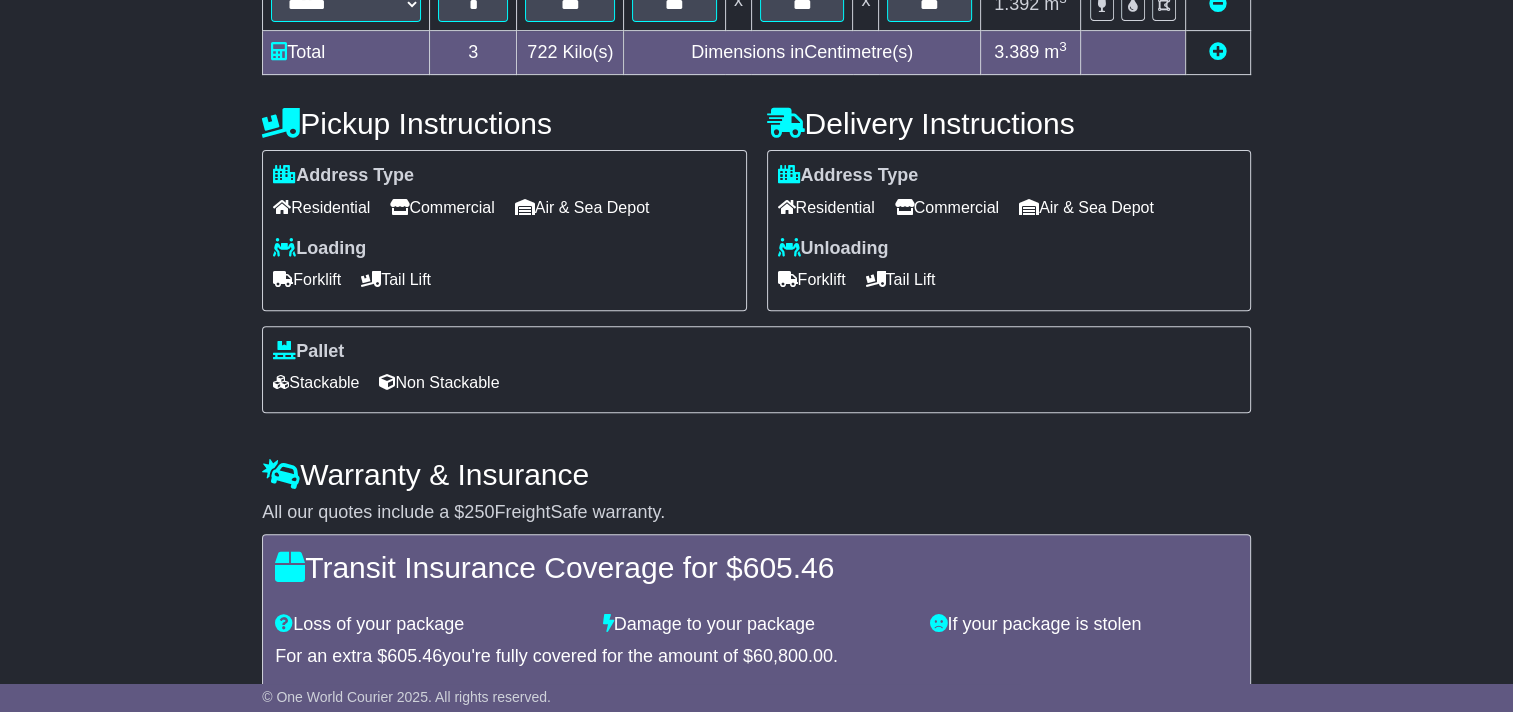scroll, scrollTop: 700, scrollLeft: 0, axis: vertical 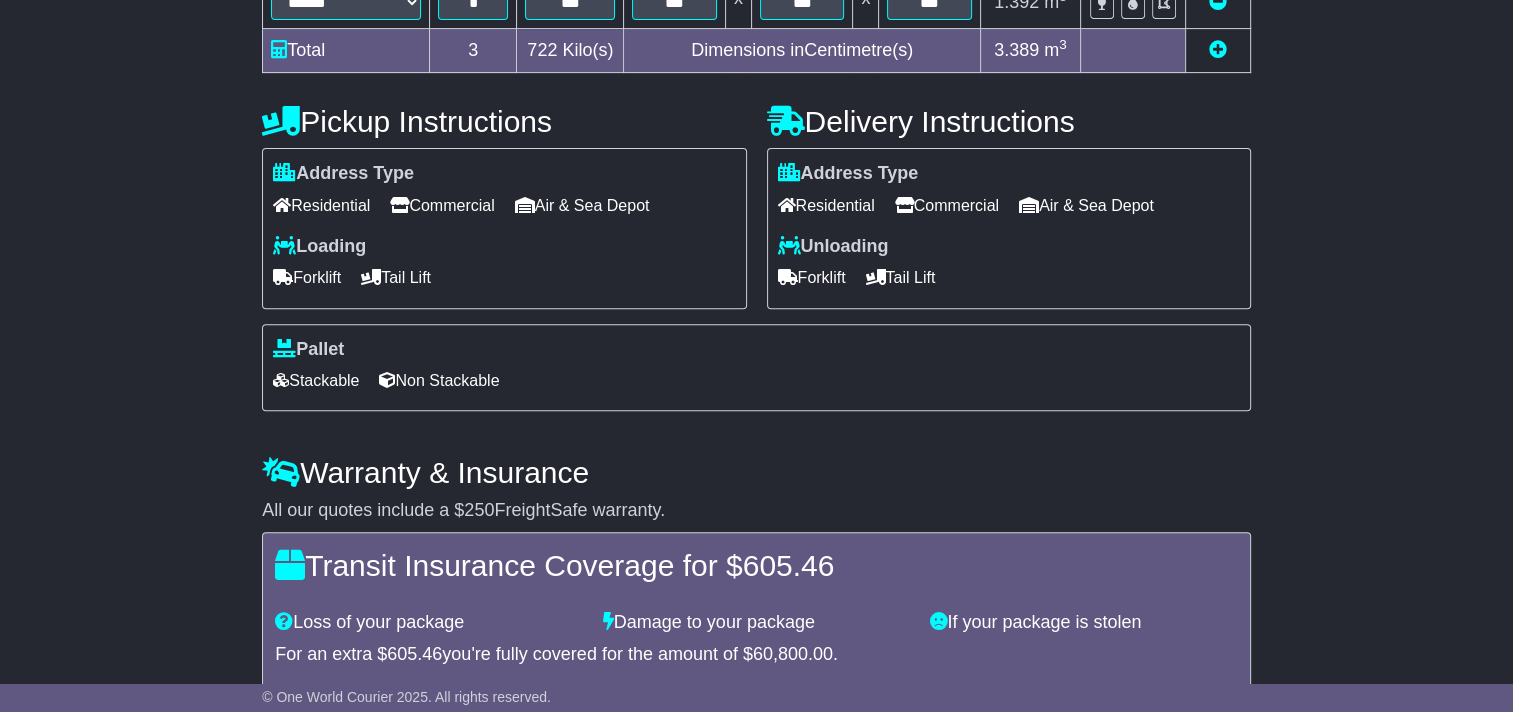 click on "Forklift" at bounding box center [307, 277] 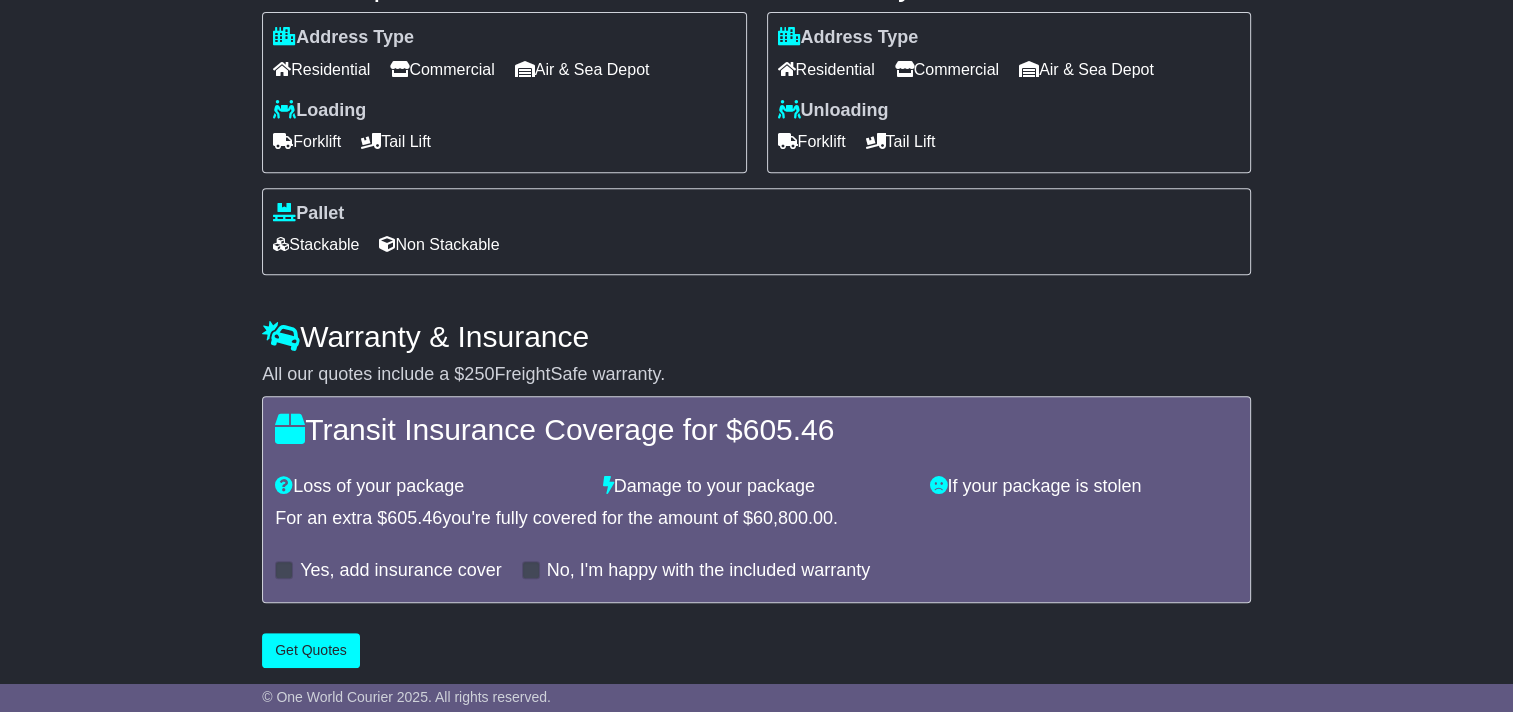 scroll, scrollTop: 844, scrollLeft: 0, axis: vertical 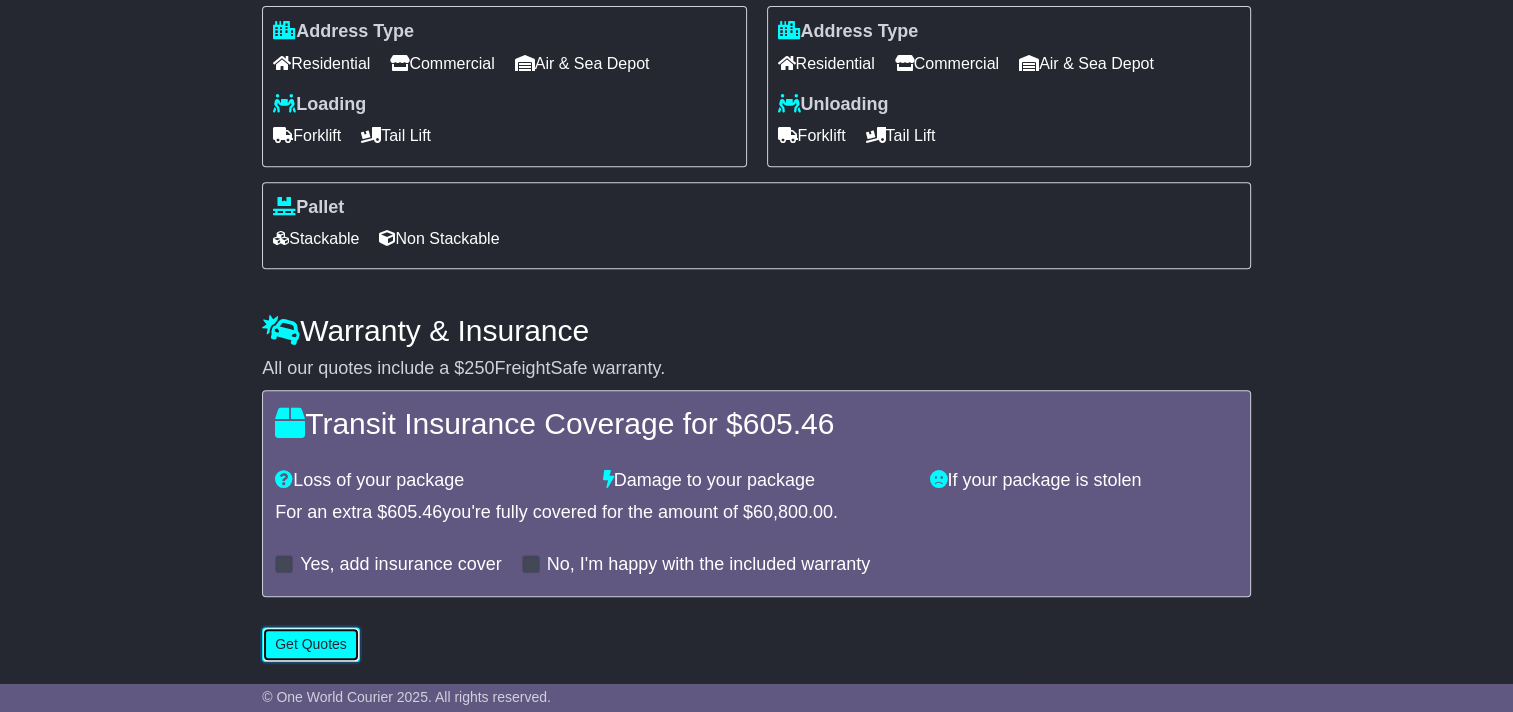 click on "Get Quotes" at bounding box center (311, 644) 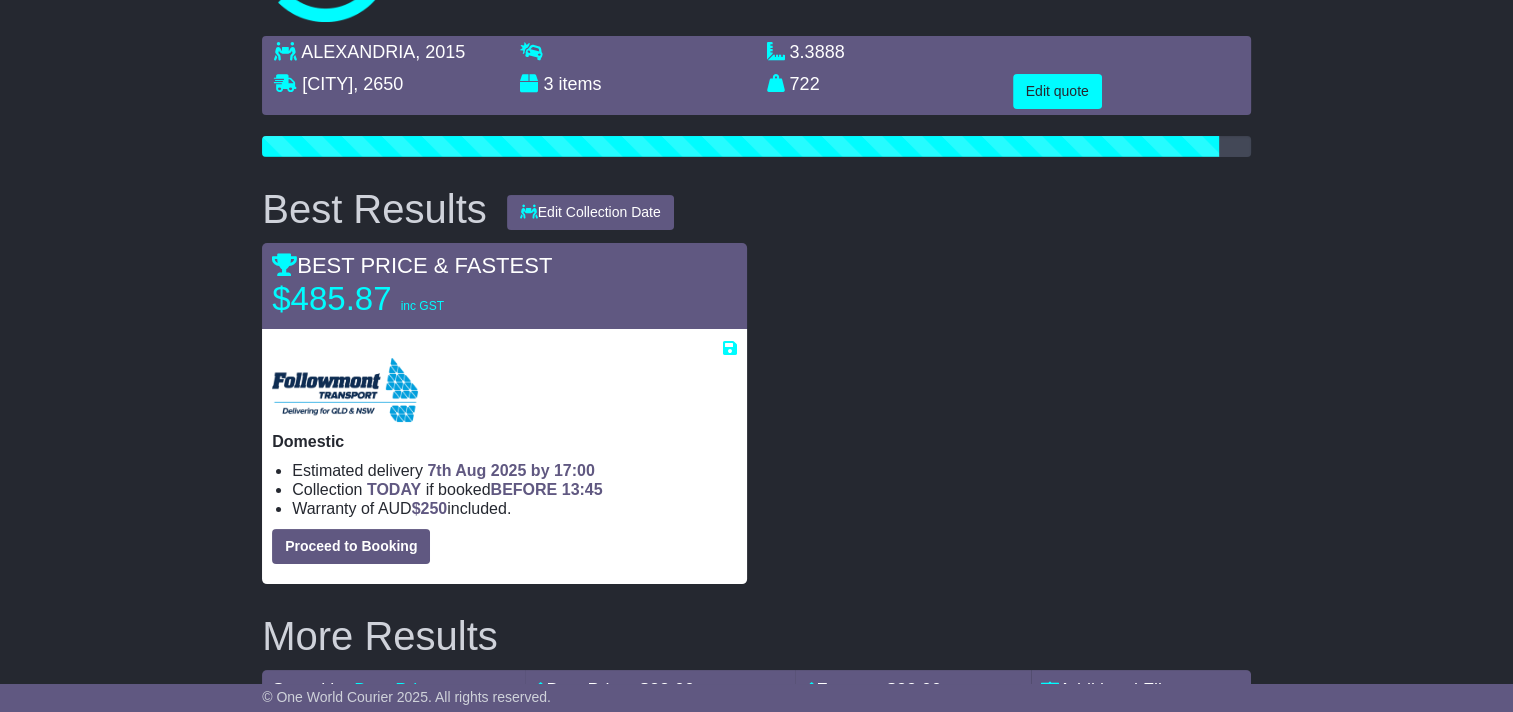 scroll, scrollTop: 0, scrollLeft: 0, axis: both 